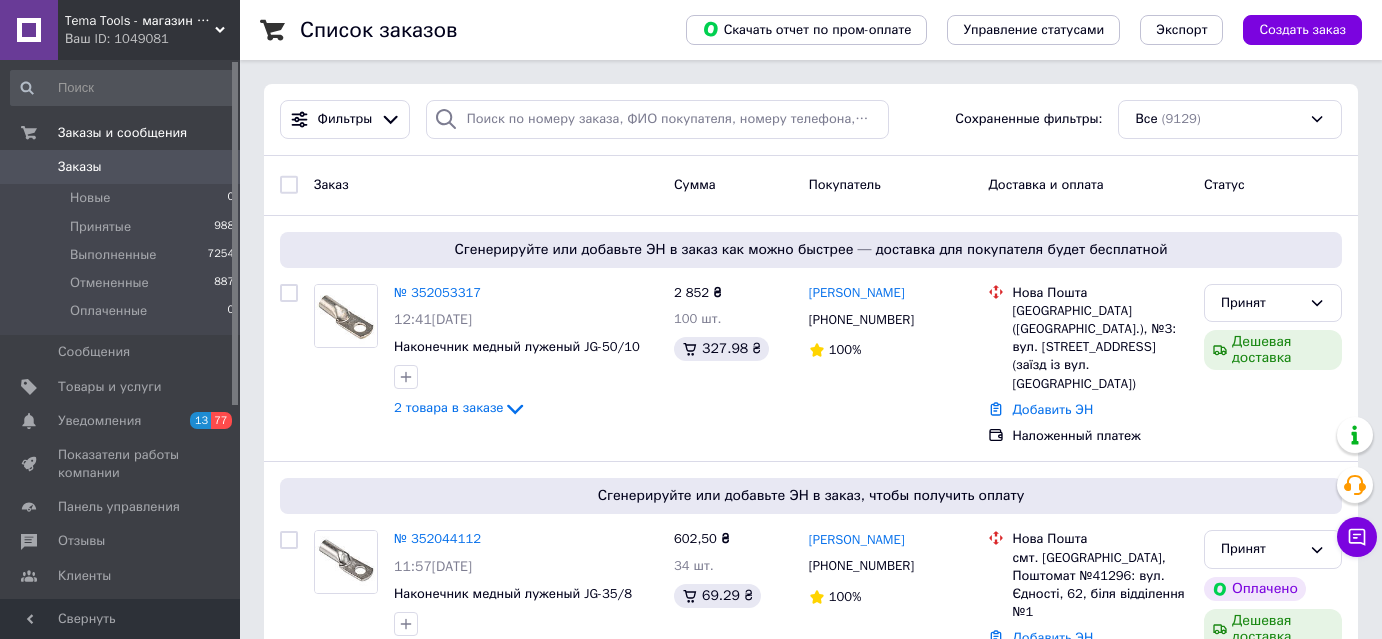 scroll, scrollTop: 0, scrollLeft: 0, axis: both 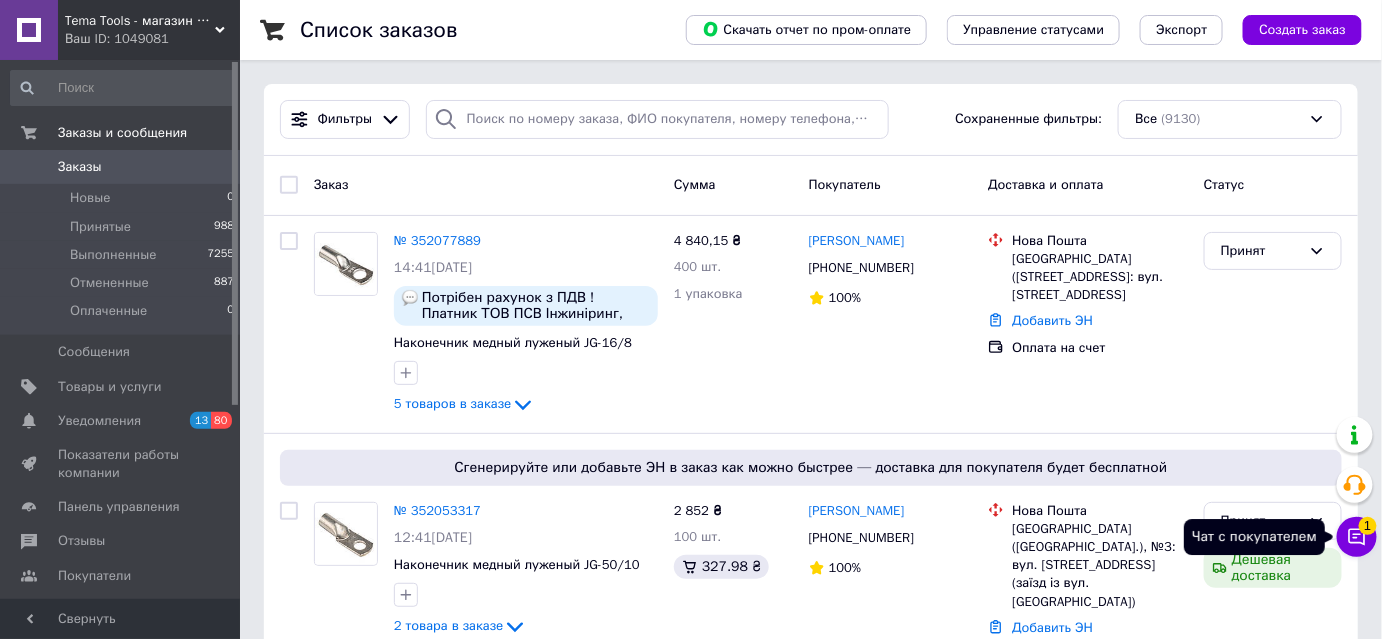click 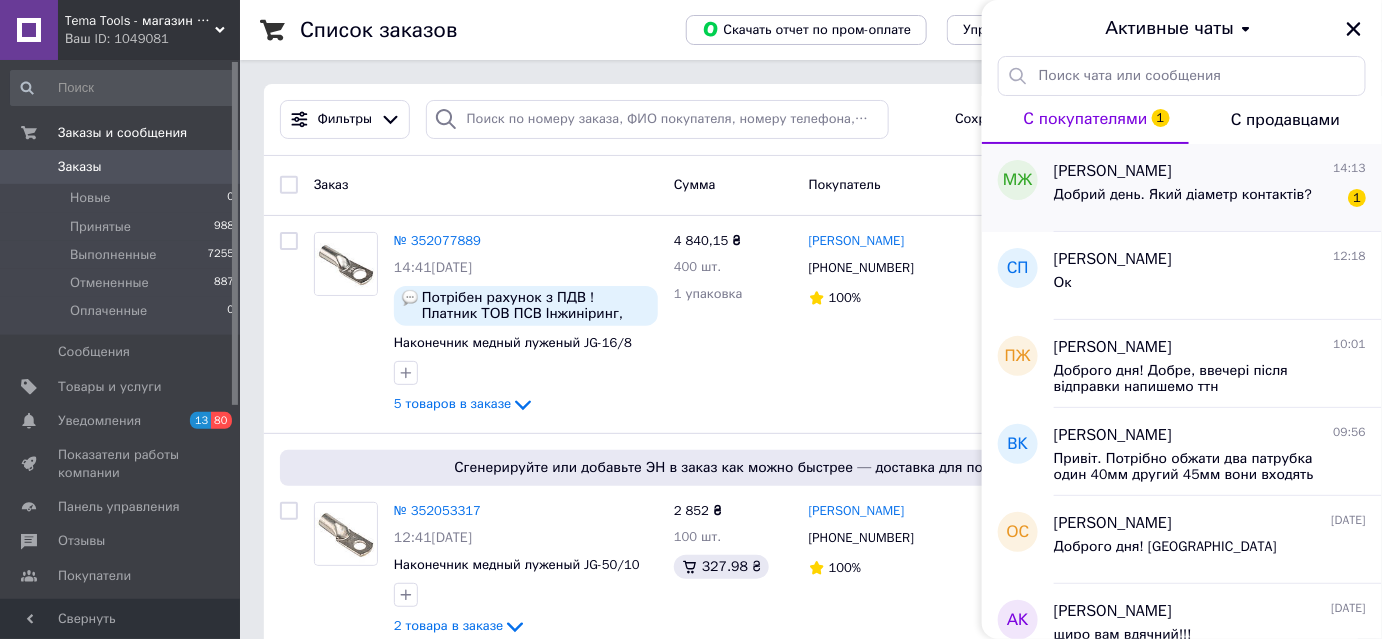 click on "Добрий день. Який діаметр контактів?" at bounding box center [1183, 195] 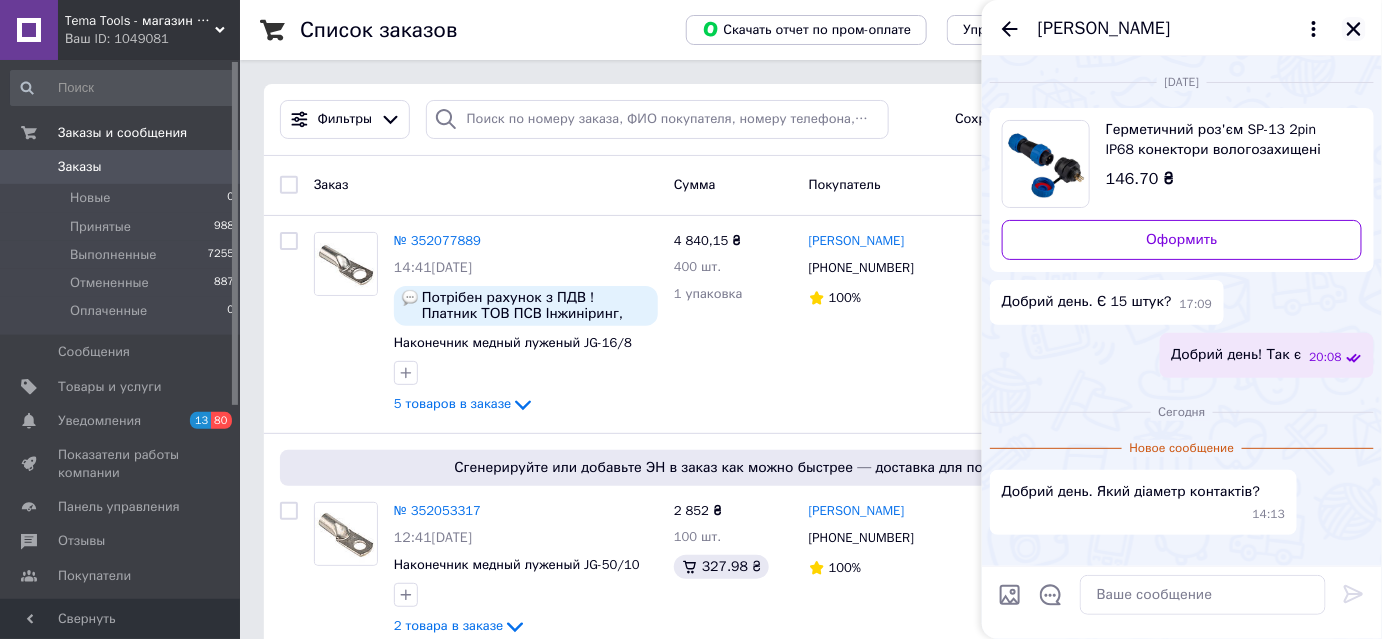 click 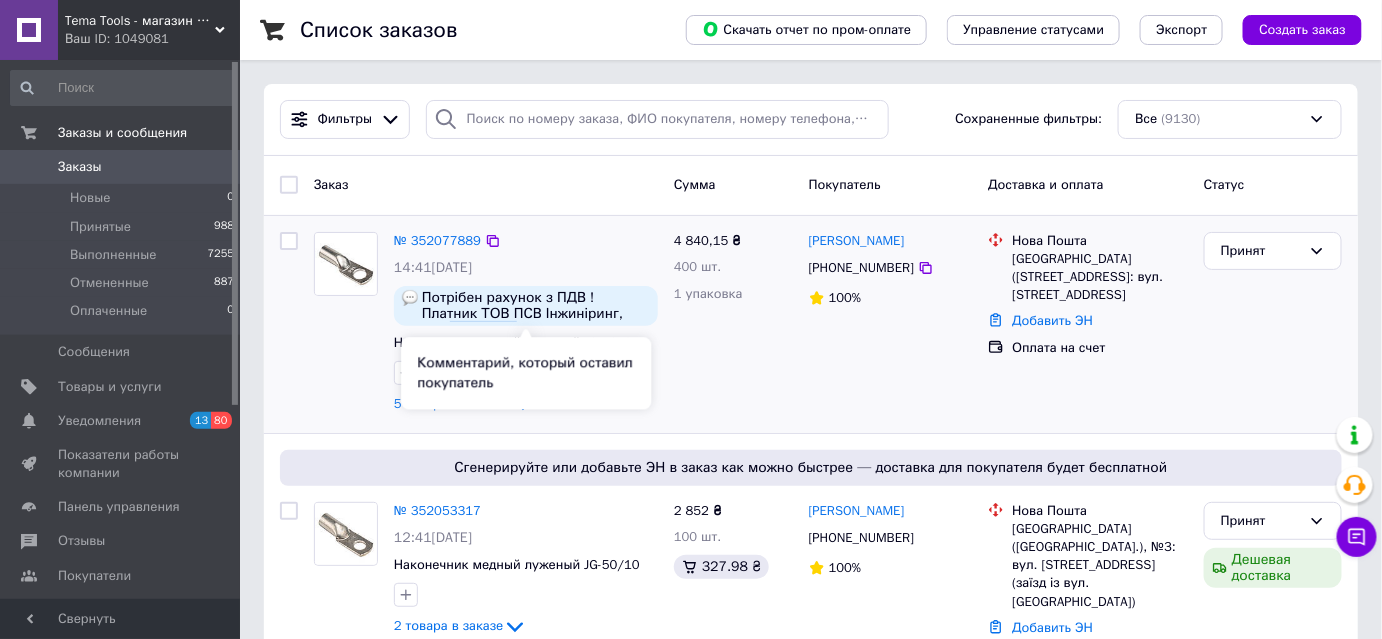 drag, startPoint x: 586, startPoint y: 314, endPoint x: 649, endPoint y: 315, distance: 63.007935 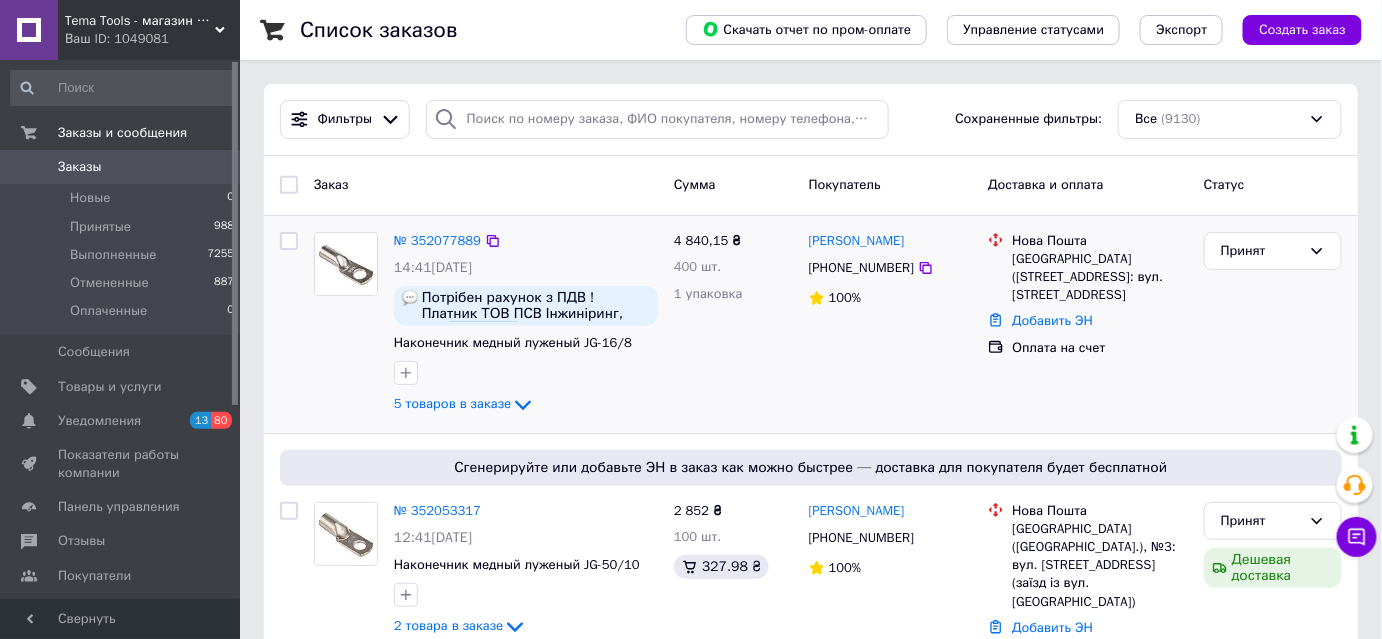 copy on "36984872" 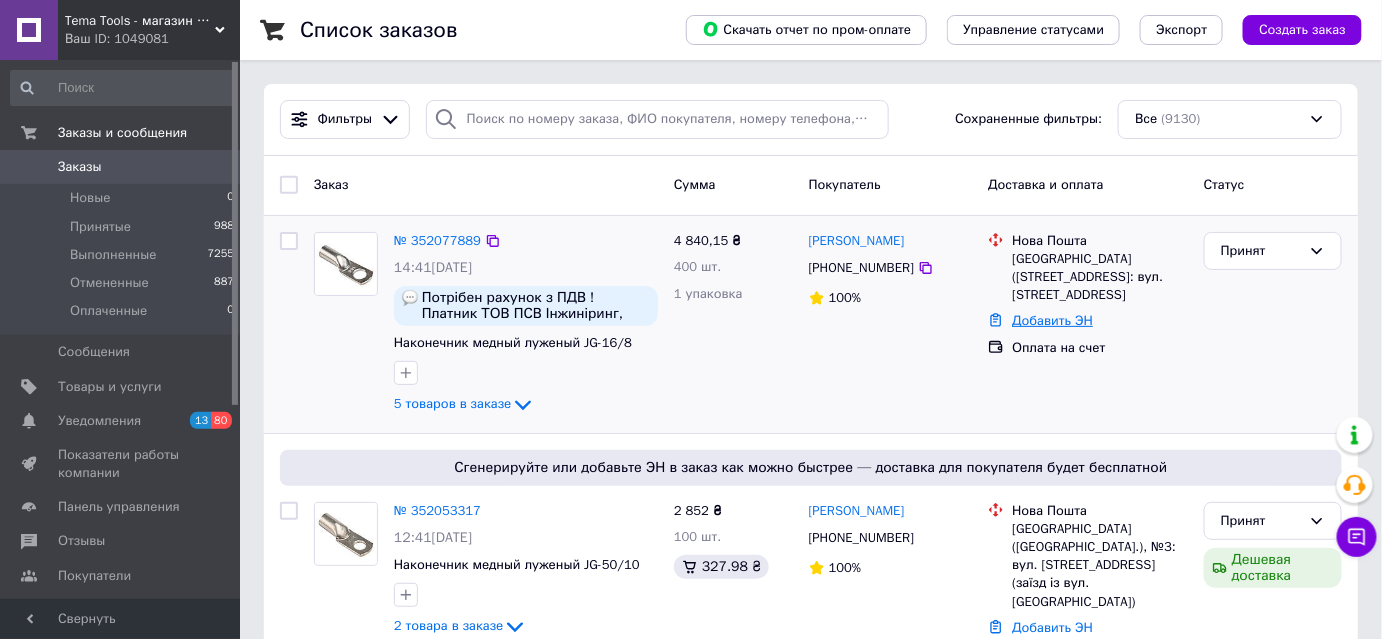 click on "Добавить ЭН" at bounding box center (1052, 320) 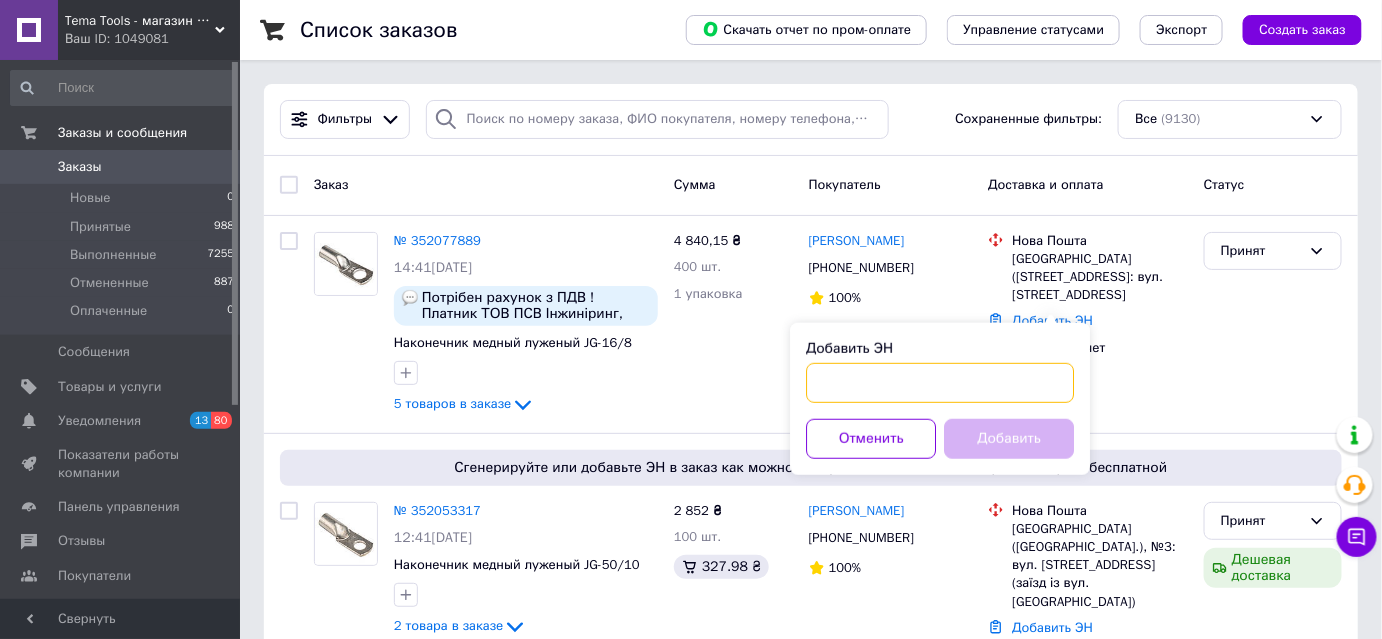 click on "Добавить ЭН" at bounding box center (940, 383) 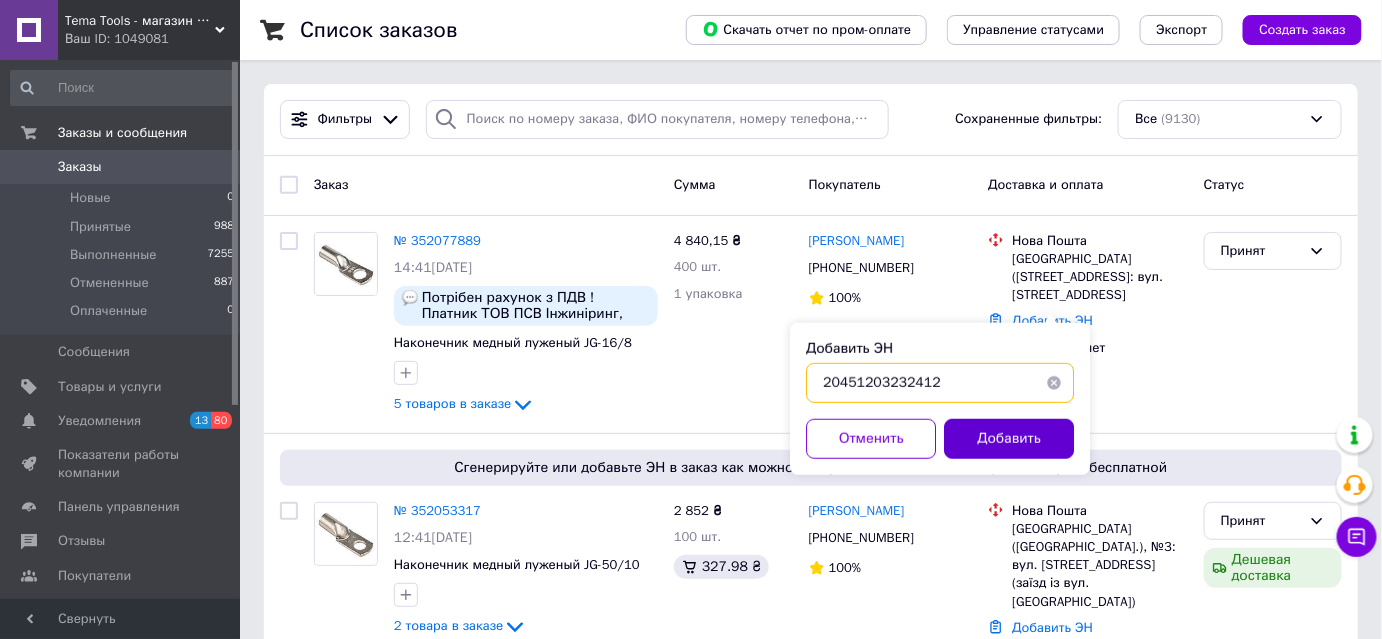 type on "20451203232412" 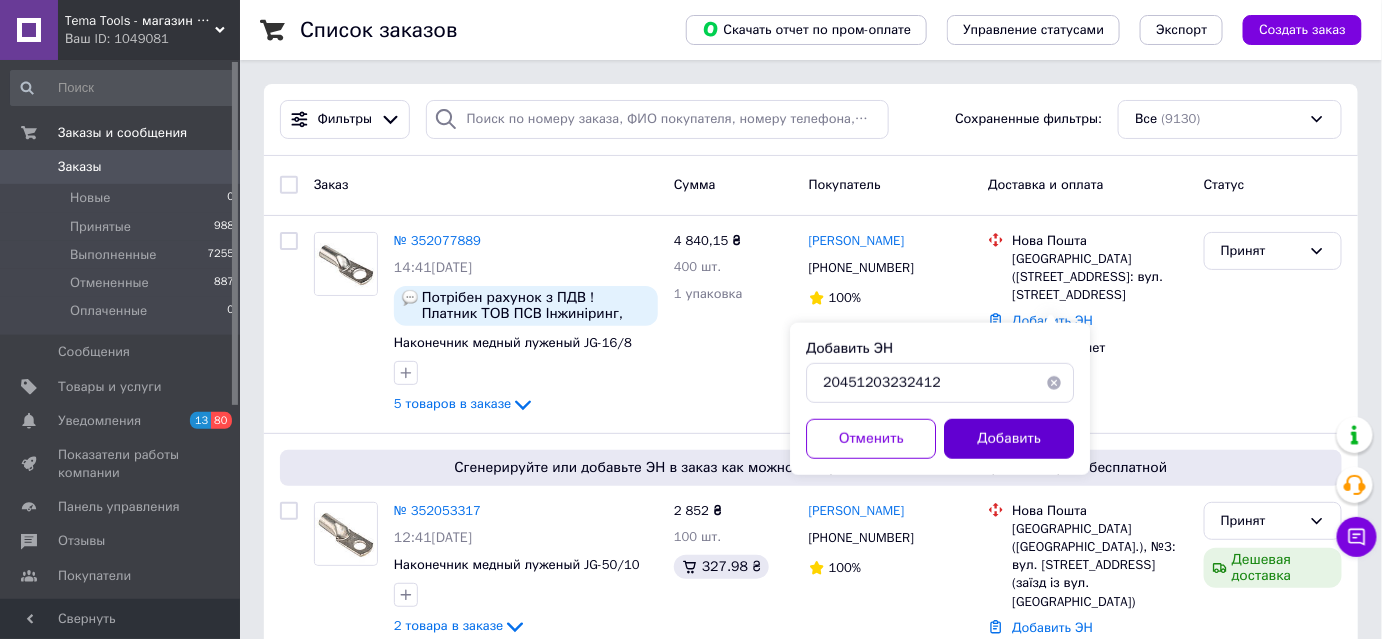 click on "Добавить" at bounding box center [1009, 439] 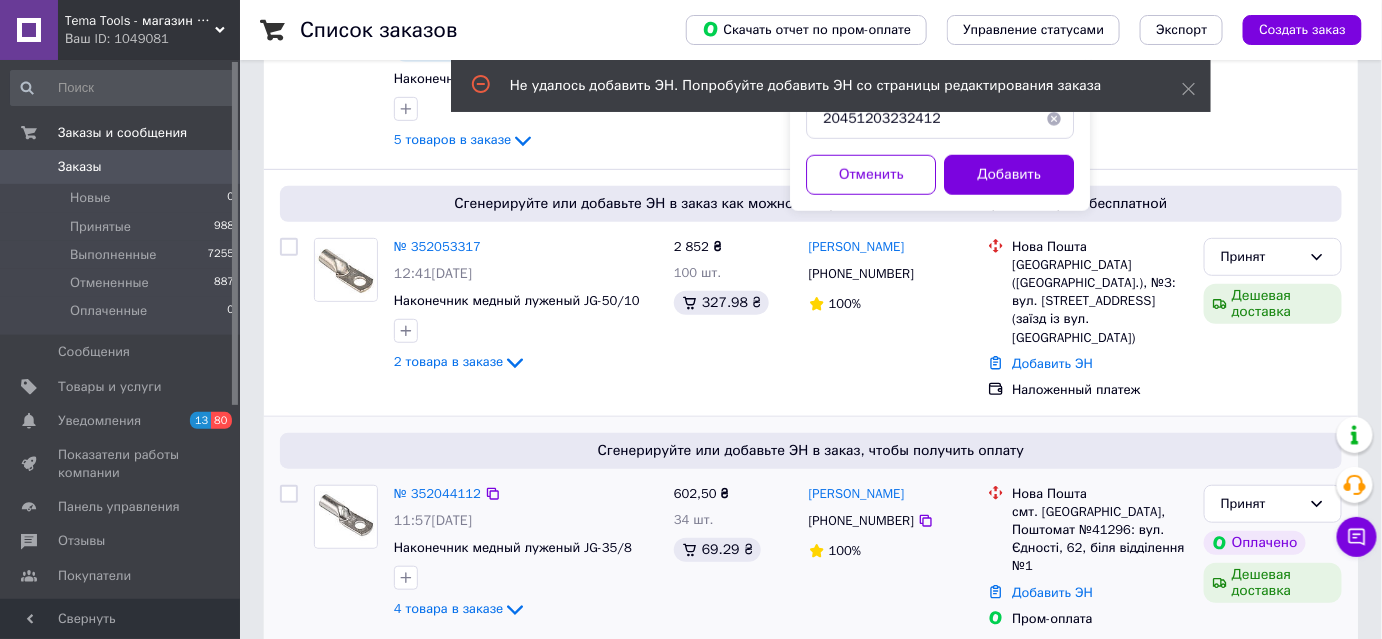 scroll, scrollTop: 272, scrollLeft: 0, axis: vertical 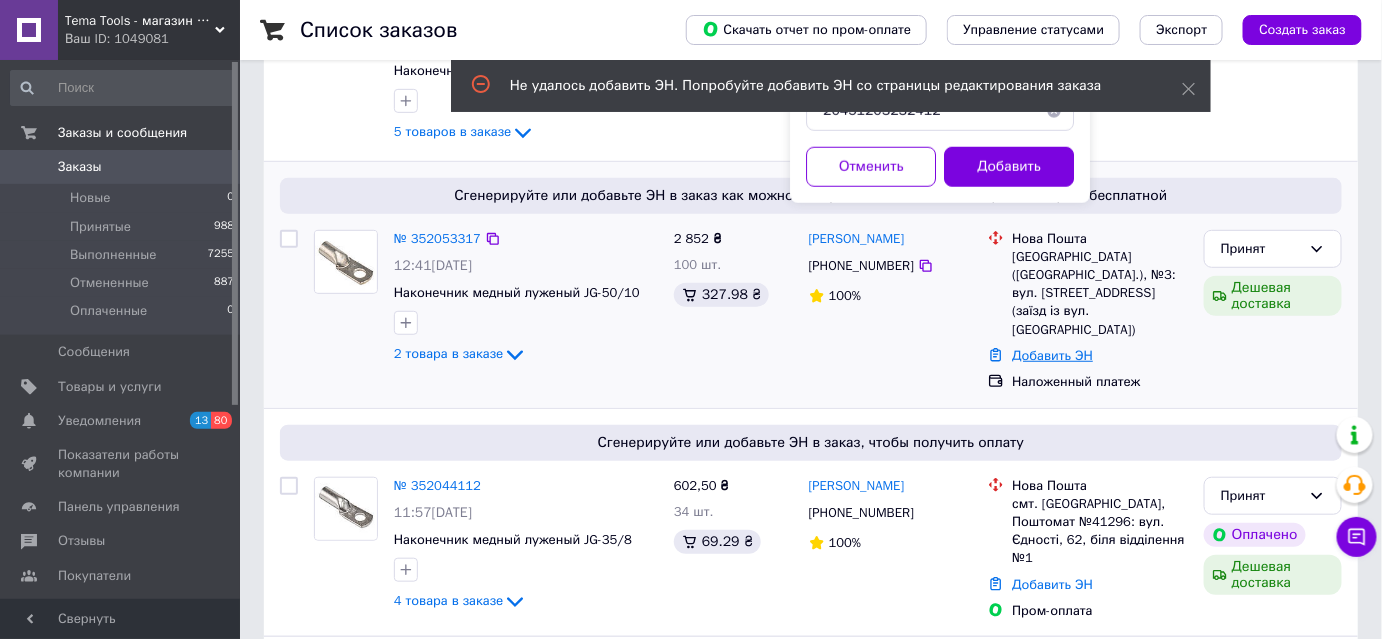 click on "Добавить ЭН" at bounding box center (1052, 355) 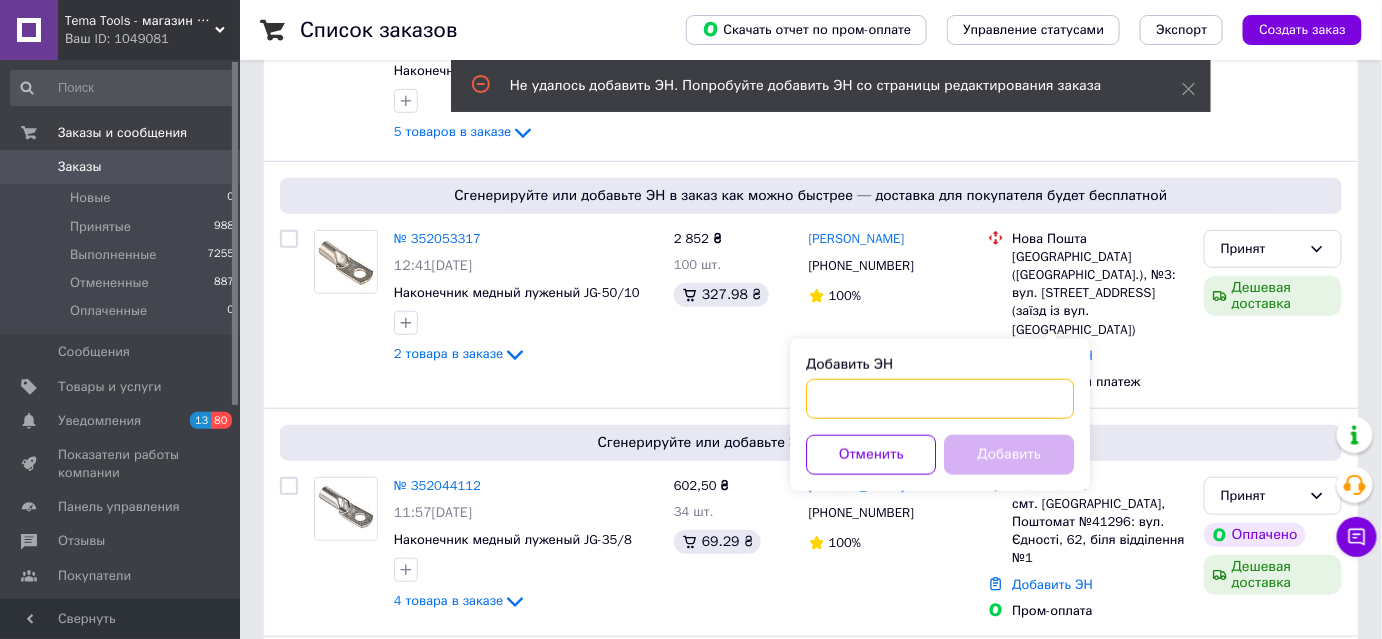 click on "Добавить ЭН" at bounding box center (940, 399) 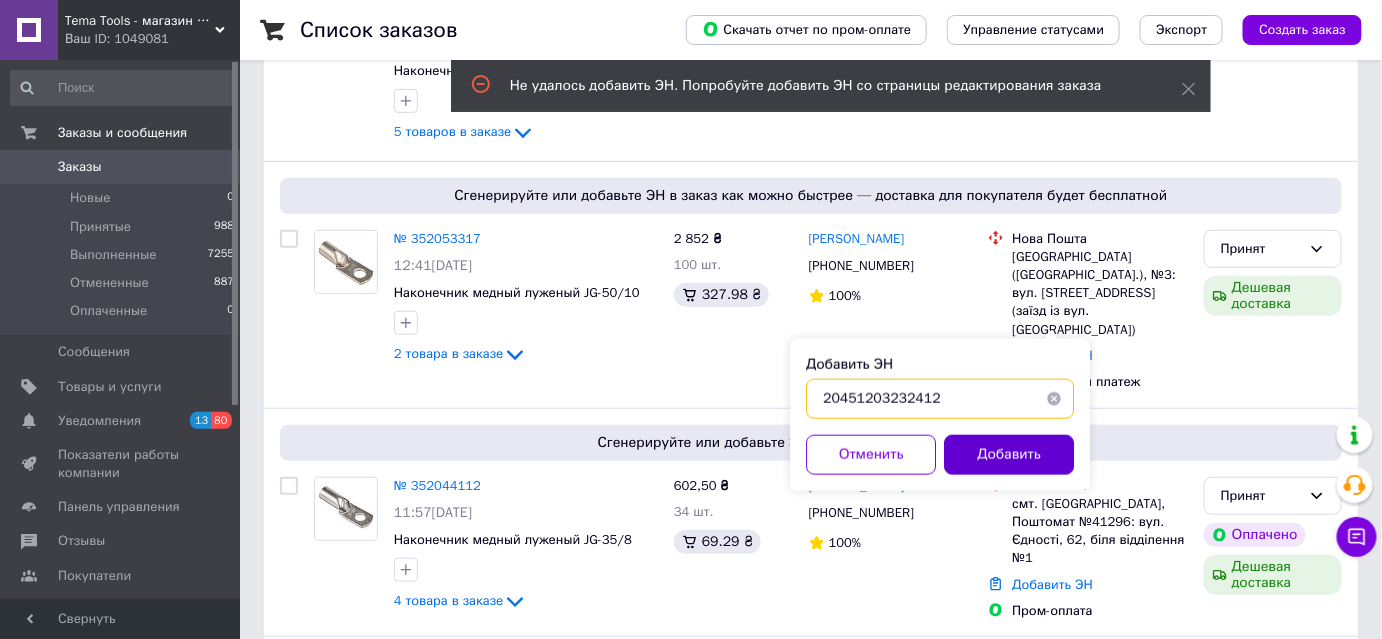 type on "20451203232412" 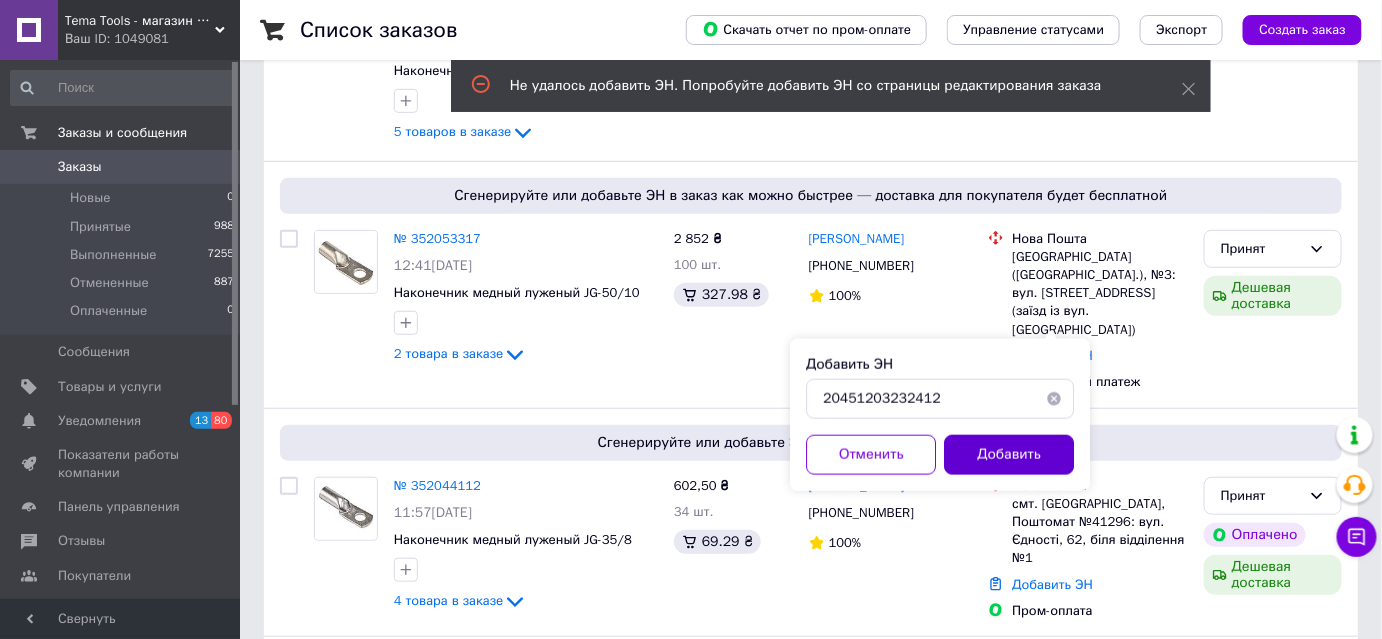 click on "Добавить" at bounding box center [1009, 455] 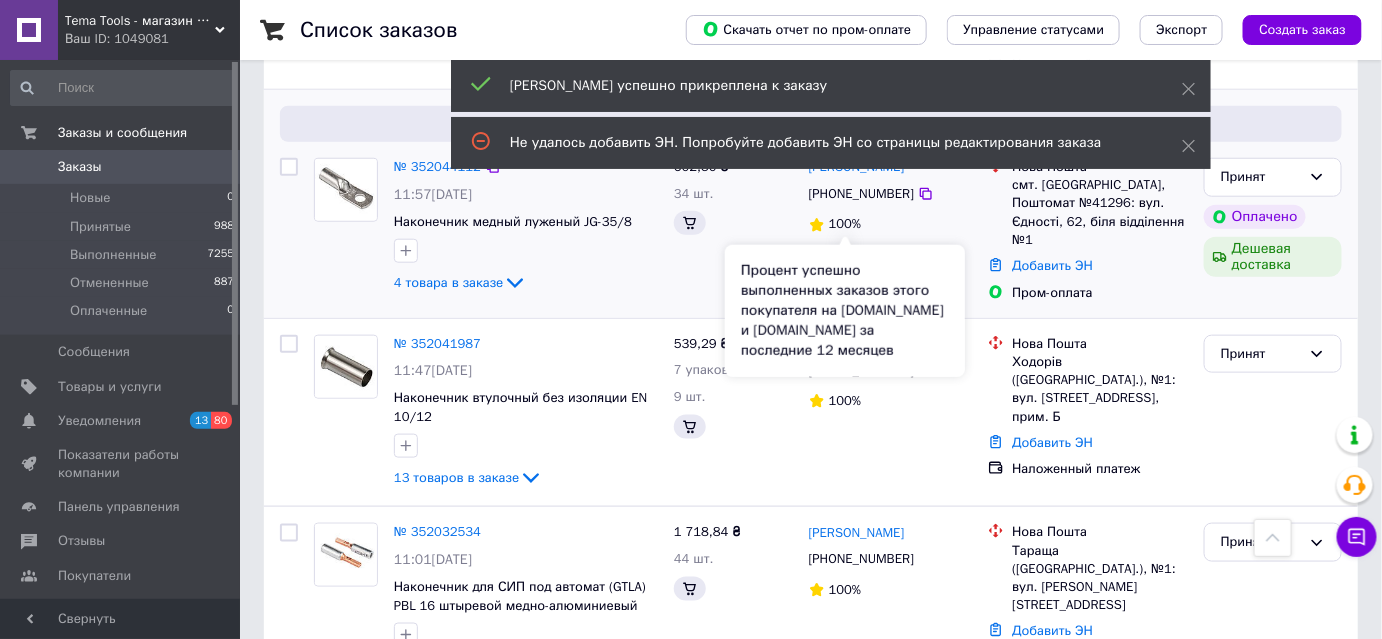 scroll, scrollTop: 493, scrollLeft: 0, axis: vertical 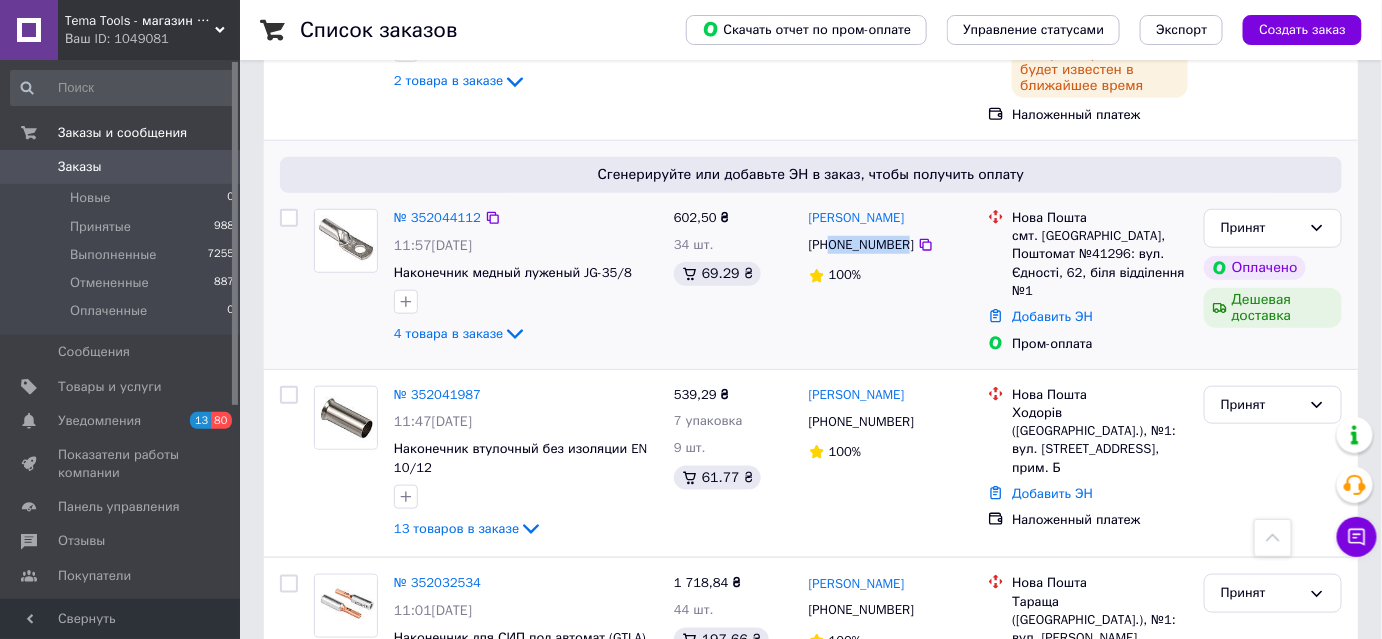 drag, startPoint x: 832, startPoint y: 244, endPoint x: 900, endPoint y: 250, distance: 68.26419 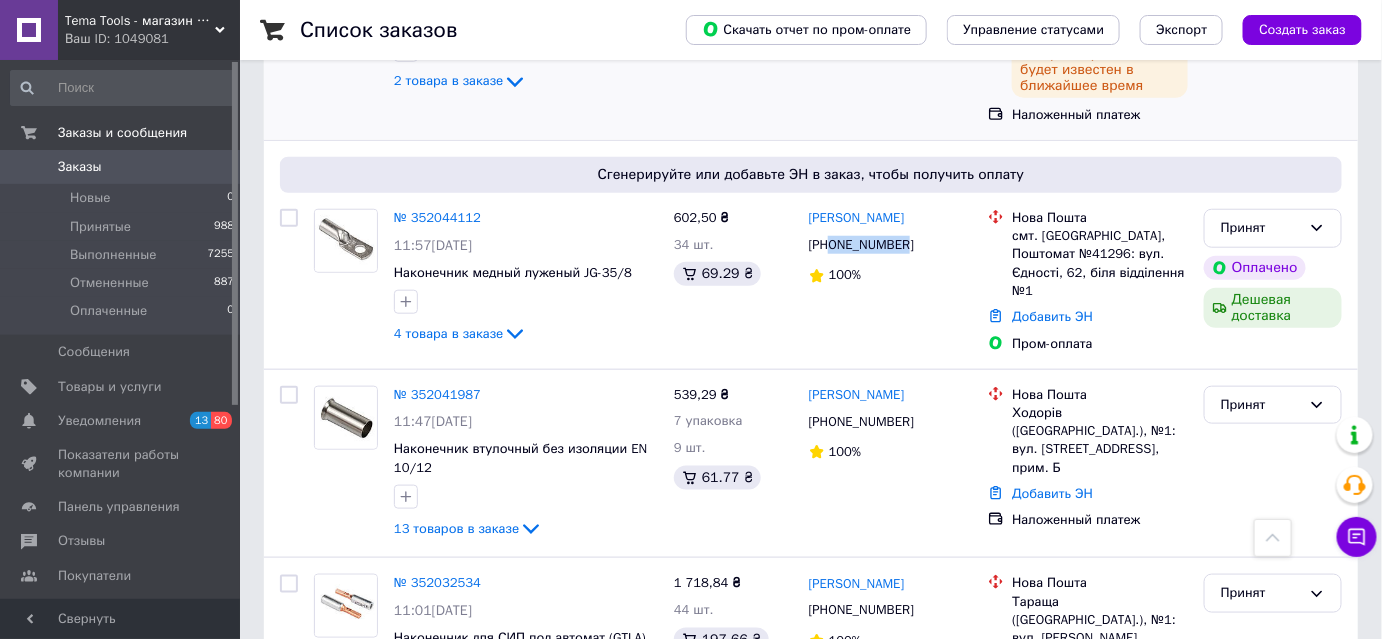 copy on "0636678705" 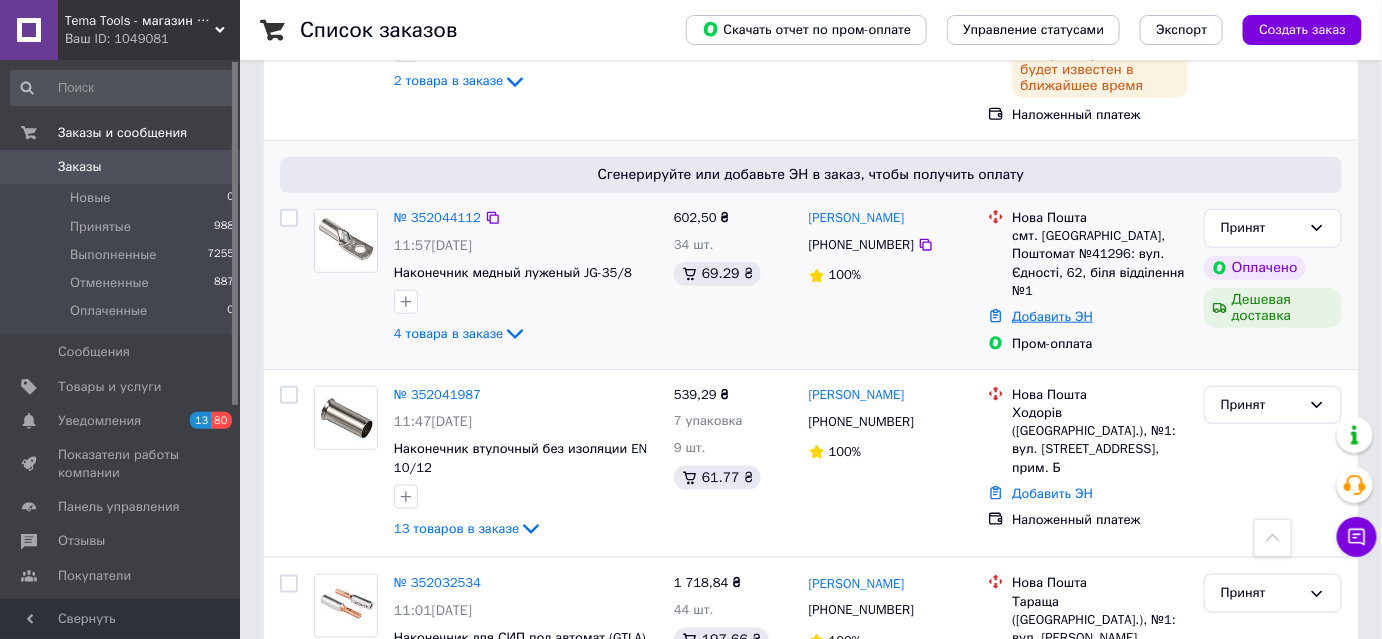 click on "Добавить ЭН" at bounding box center (1052, 316) 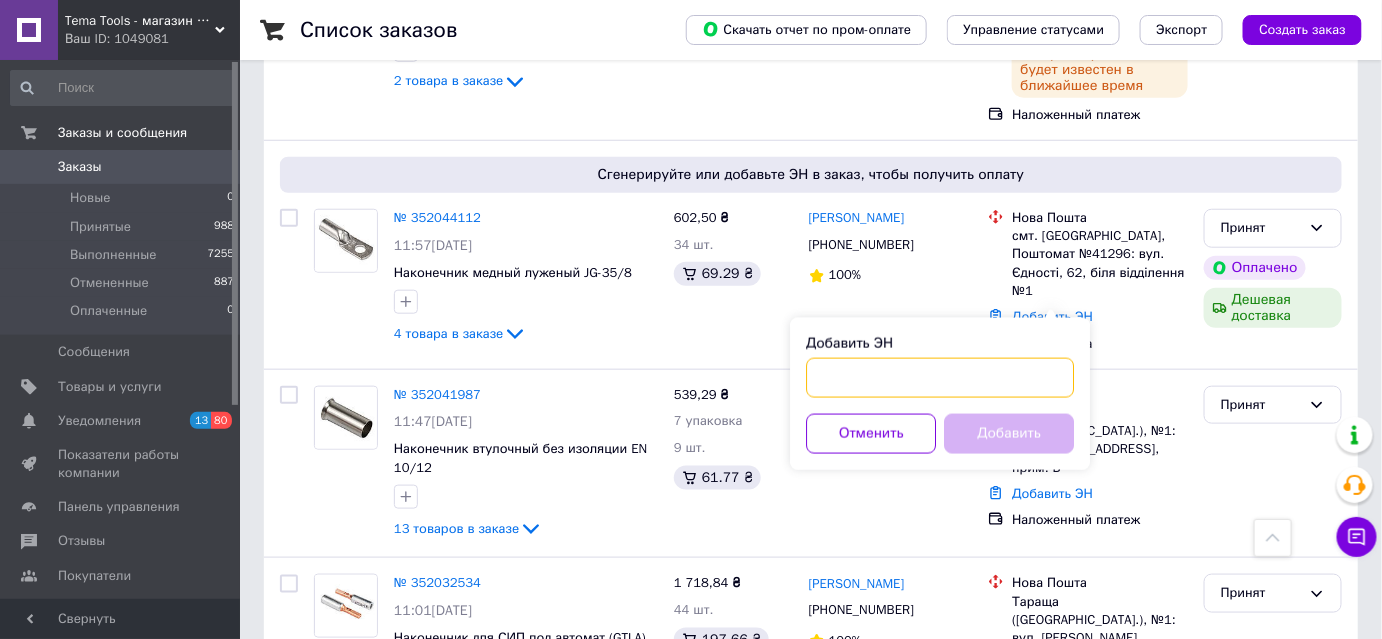click on "Добавить ЭН" at bounding box center [940, 378] 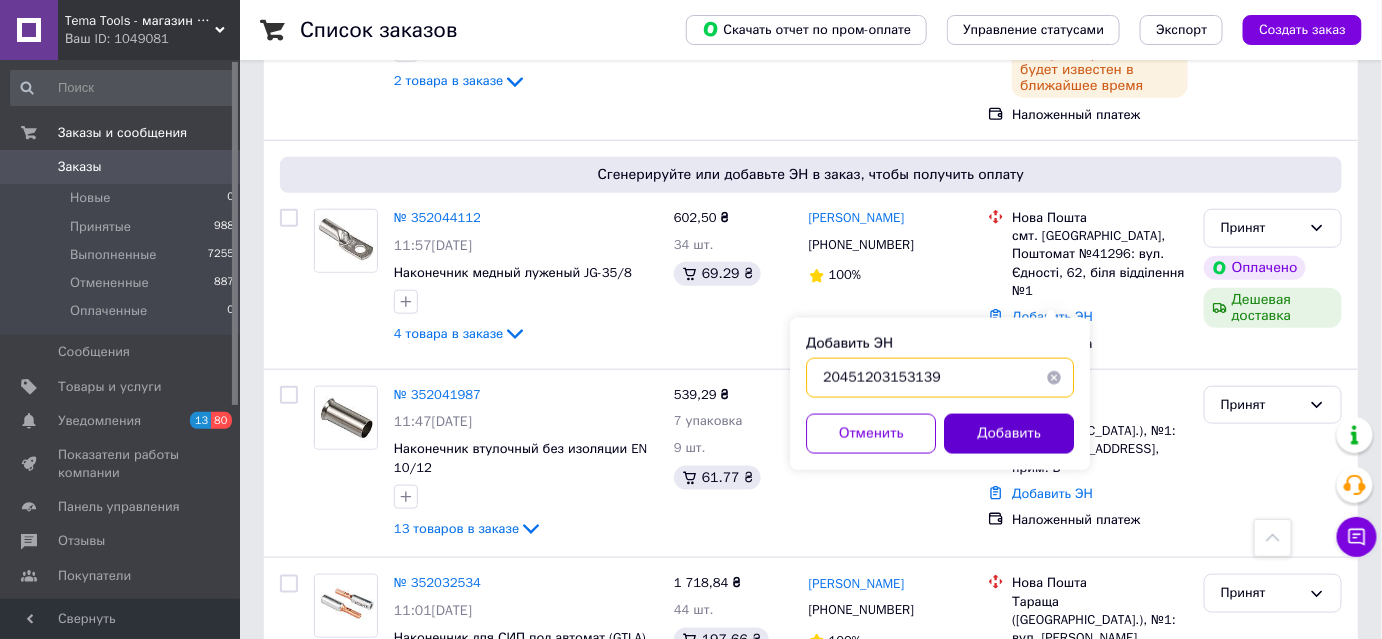 type on "20451203153139" 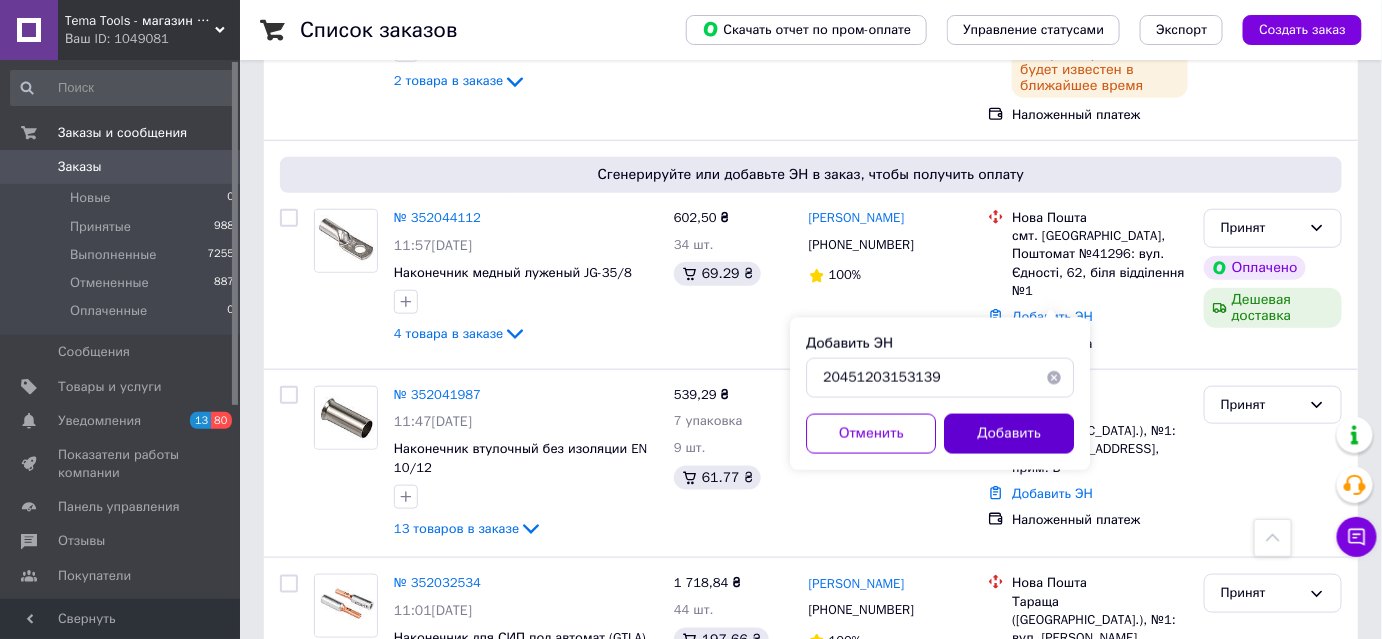 click on "Добавить" at bounding box center (1009, 434) 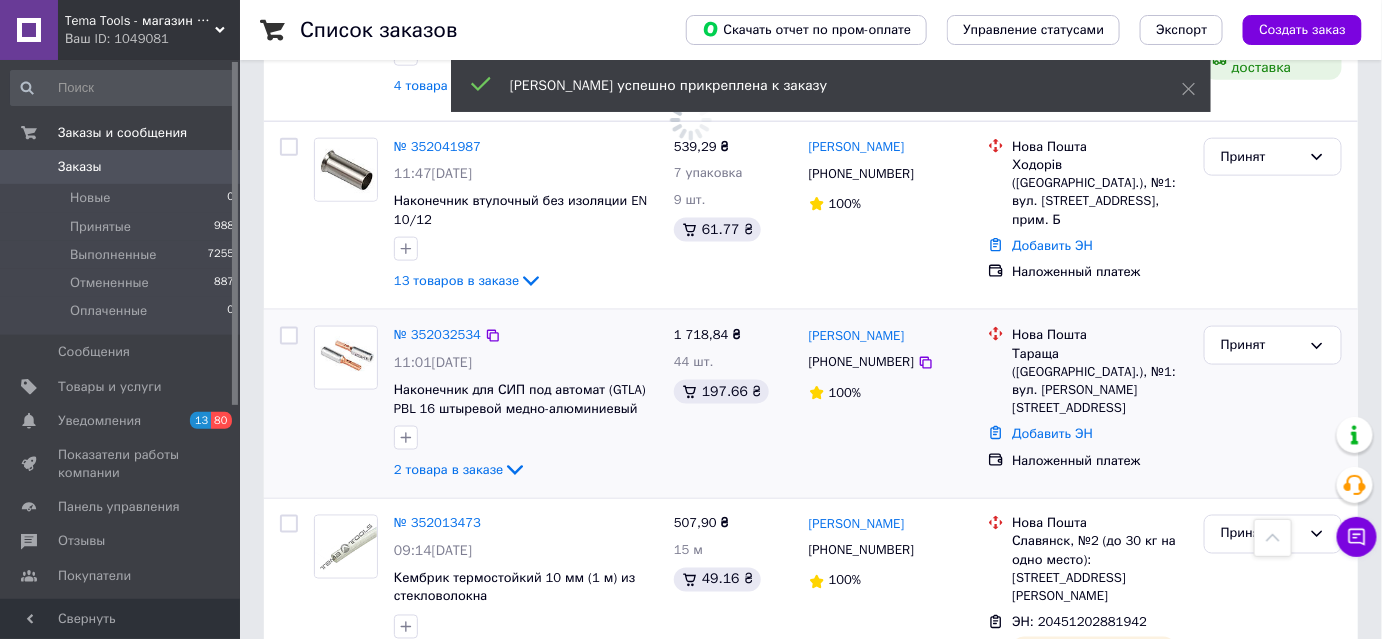scroll, scrollTop: 766, scrollLeft: 0, axis: vertical 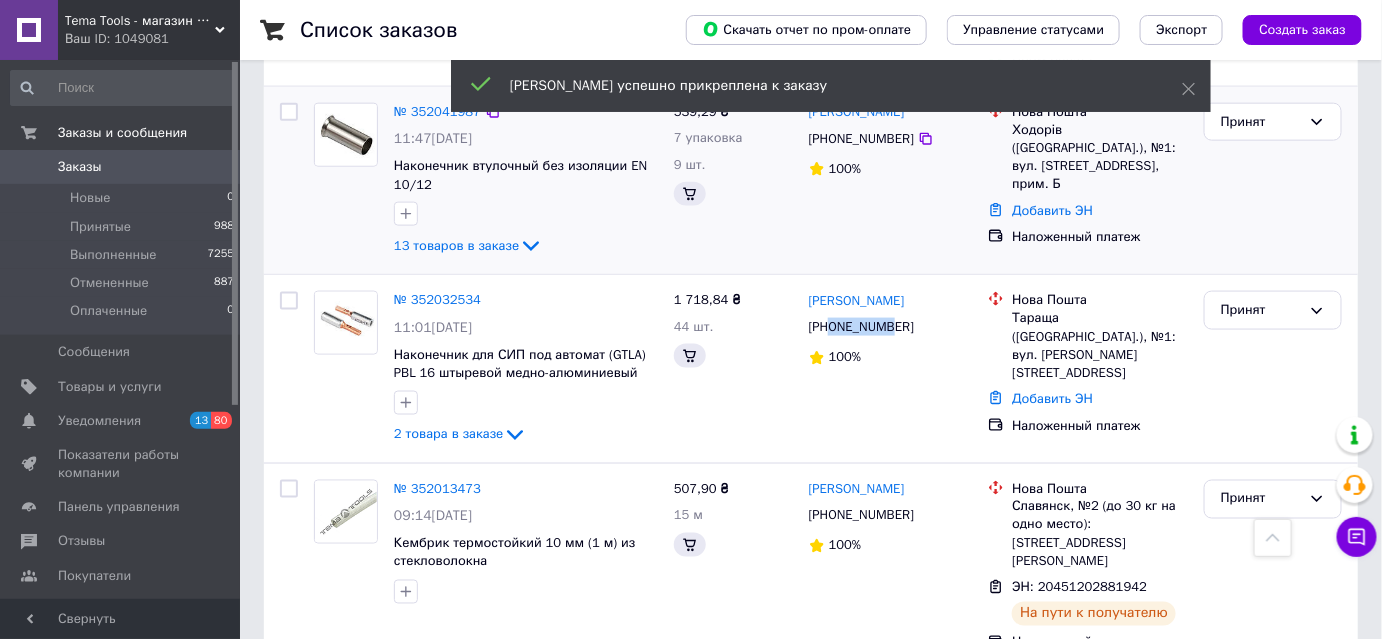 drag, startPoint x: 869, startPoint y: 331, endPoint x: 899, endPoint y: 335, distance: 30.265491 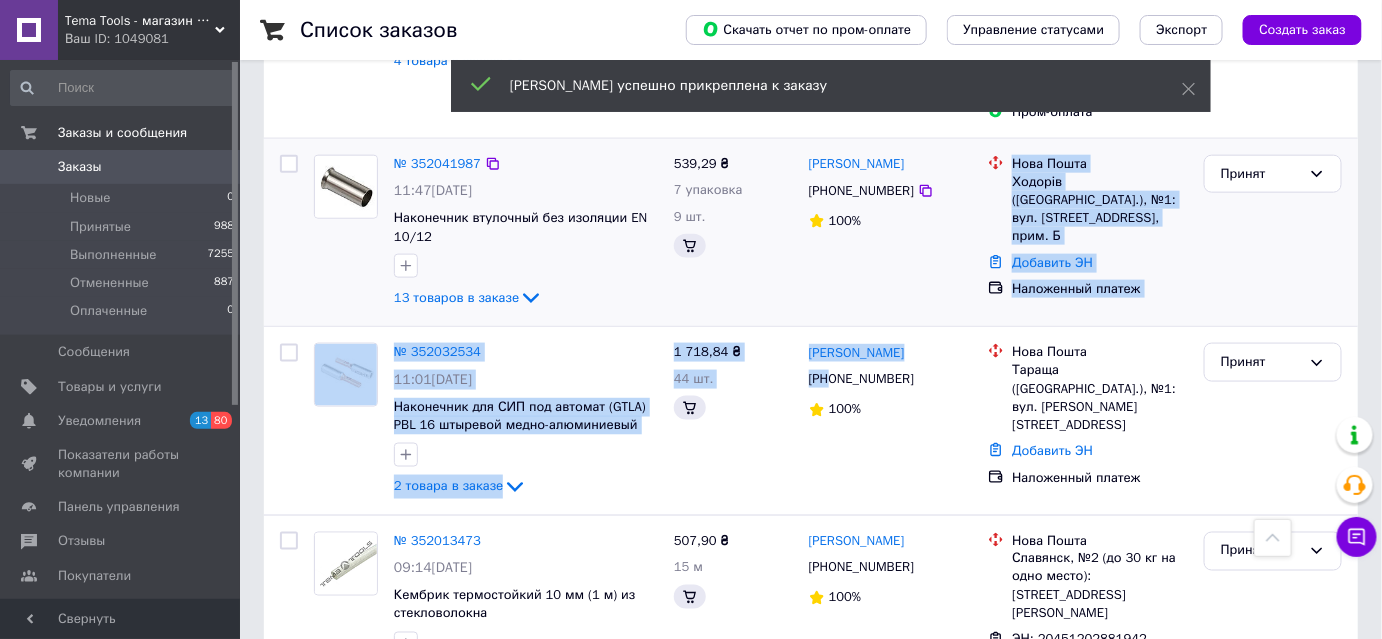 scroll, scrollTop: 766, scrollLeft: 0, axis: vertical 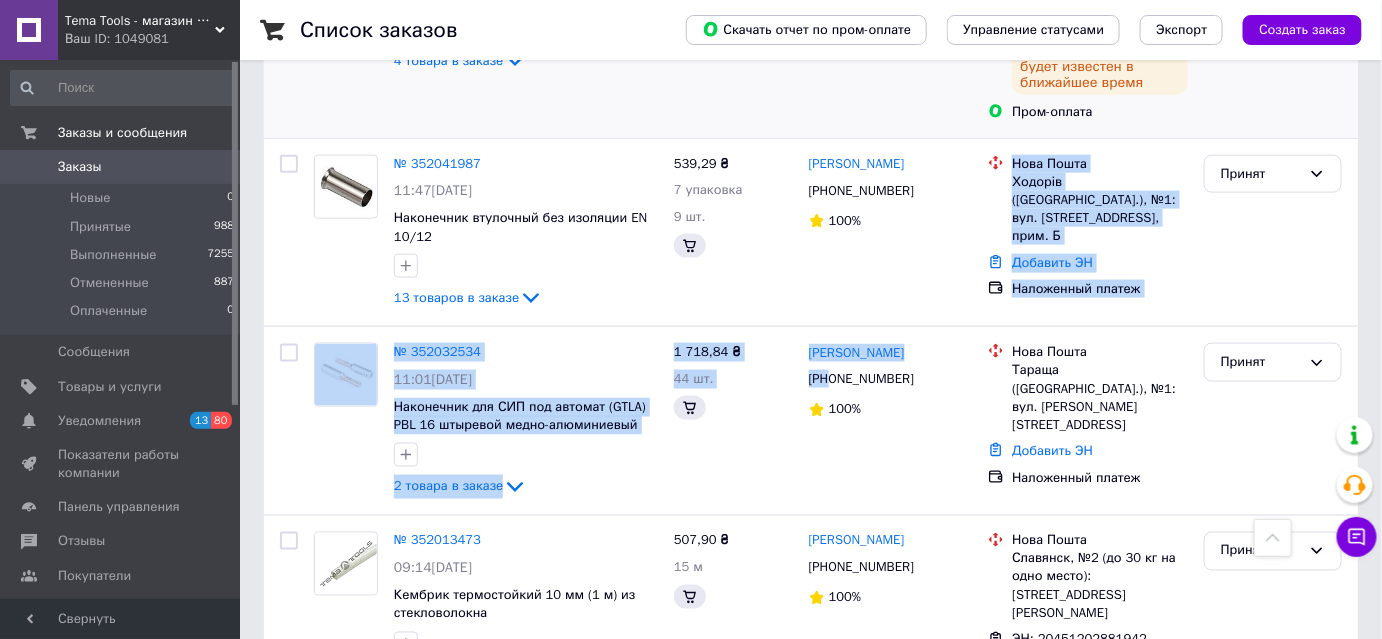 copy on "Нова Пошта Ходорів (Львівська обл.), №1: вул. Львівська, 8, прим. Б Добавить ЭН Наложенный платеж Принят № 352032534 11:01, 10.07.2025 Наконечник для СИП под автомат (GTLA) PBL 16 штыревой медно-алюминиевый 2 товара в заказе 1 718,84 ₴ 44 шт. Денис Мазуренко +38" 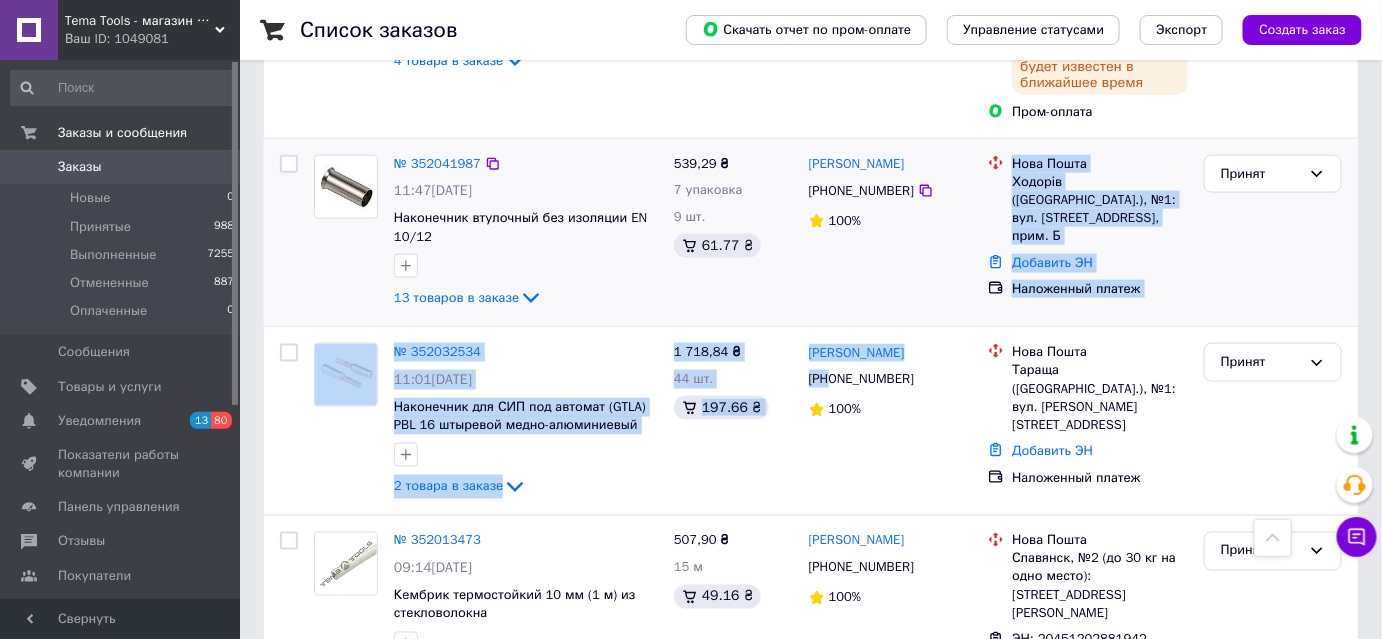click on "№ 352041987 11:47, 10.07.2025 Наконечник втулочный без изоляции EN 10/12 13 товаров в заказе 539,29 ₴ 7 упаковка 9 шт. 61.77 ₴ Вячеслав Матійчук +380979248233 100% Нова Пошта Ходорів (Львівська обл.), №1: вул. Львівська, 8, прим. Б Добавить ЭН Наложенный платеж Принят" at bounding box center [811, 233] 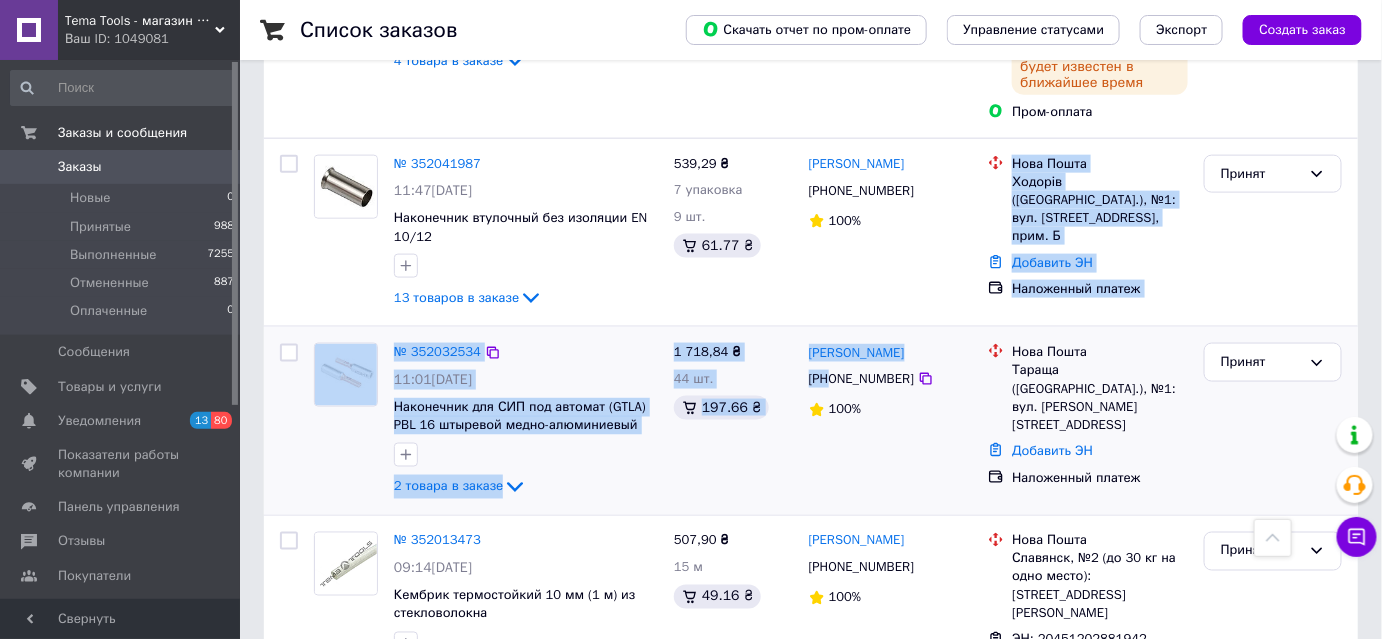 click on "[PHONE_NUMBER]" at bounding box center (861, 379) 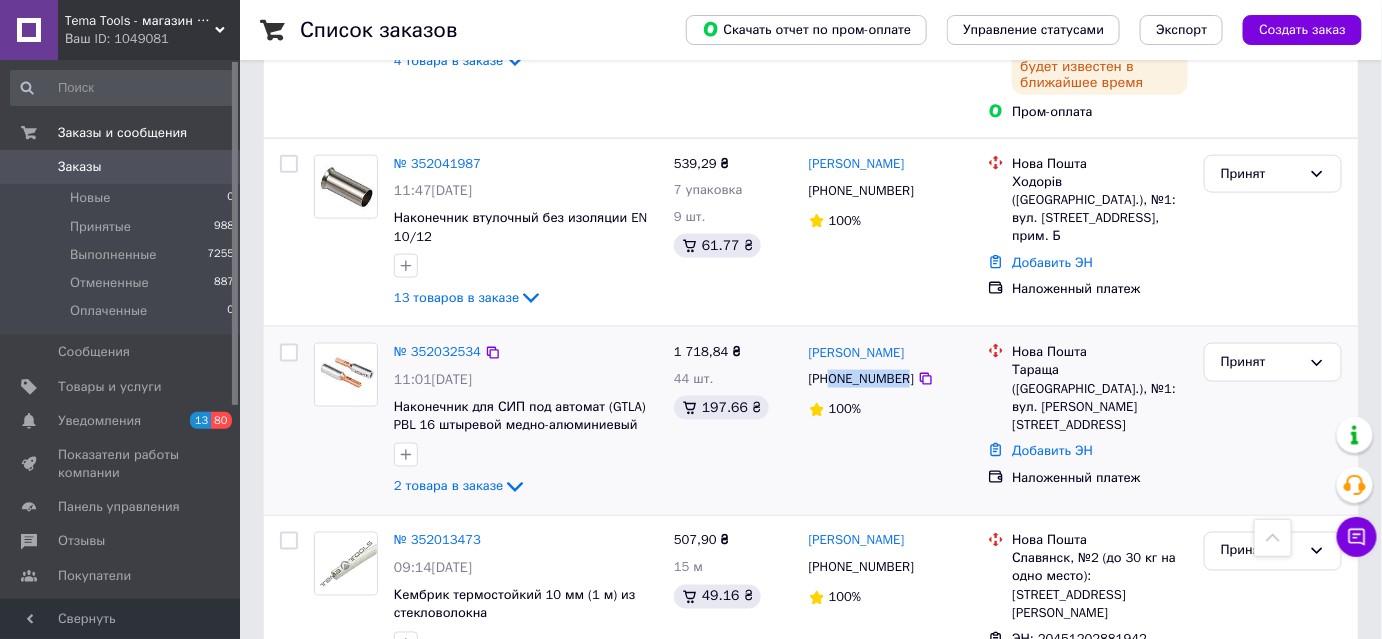 drag, startPoint x: 830, startPoint y: 393, endPoint x: 901, endPoint y: 399, distance: 71.25307 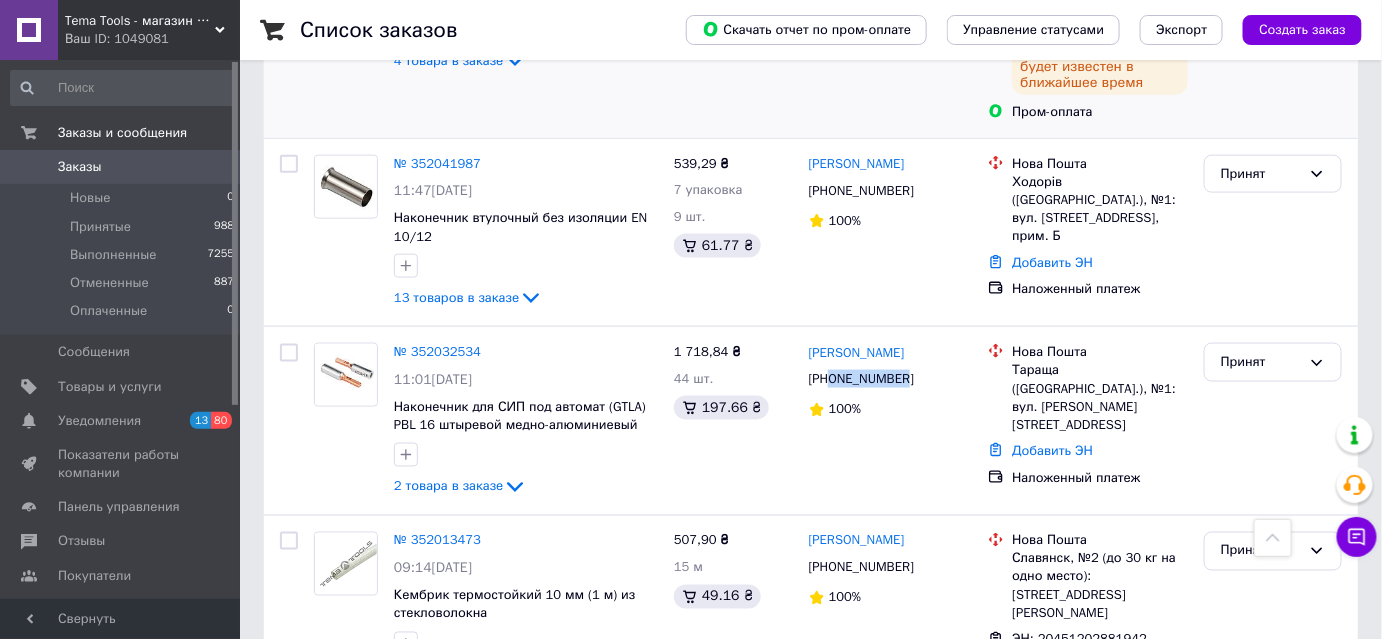 copy on "0638712222" 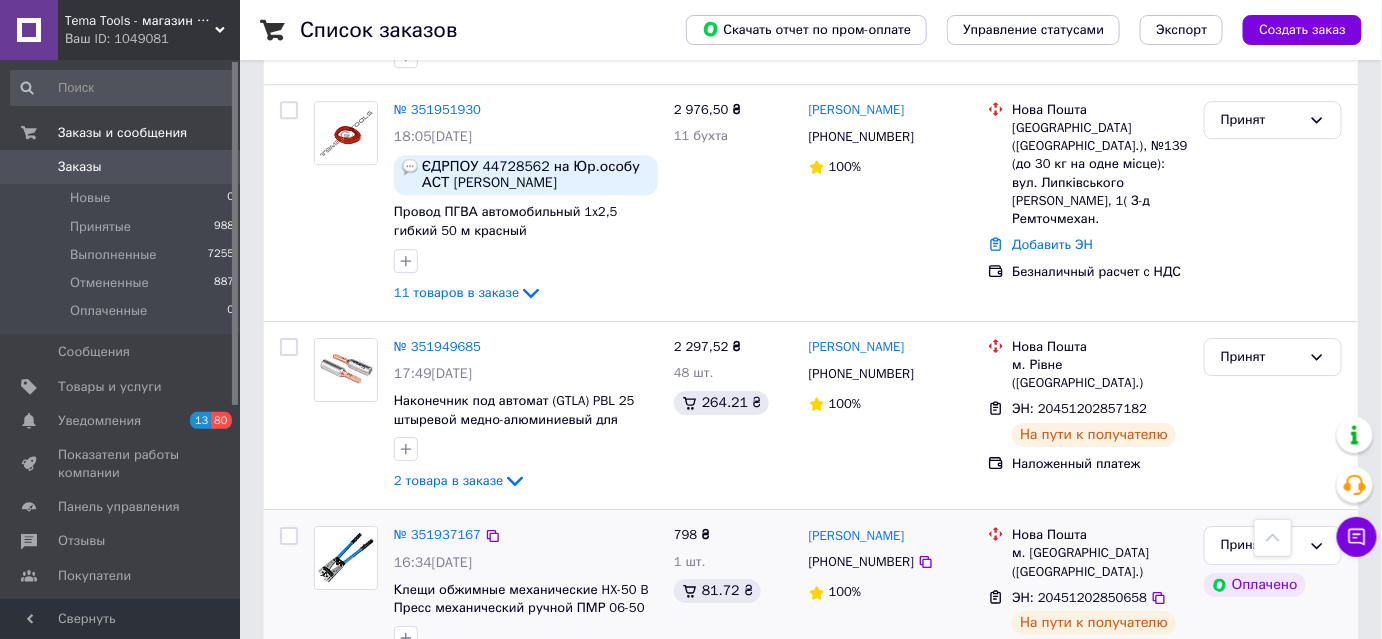 scroll, scrollTop: 2130, scrollLeft: 0, axis: vertical 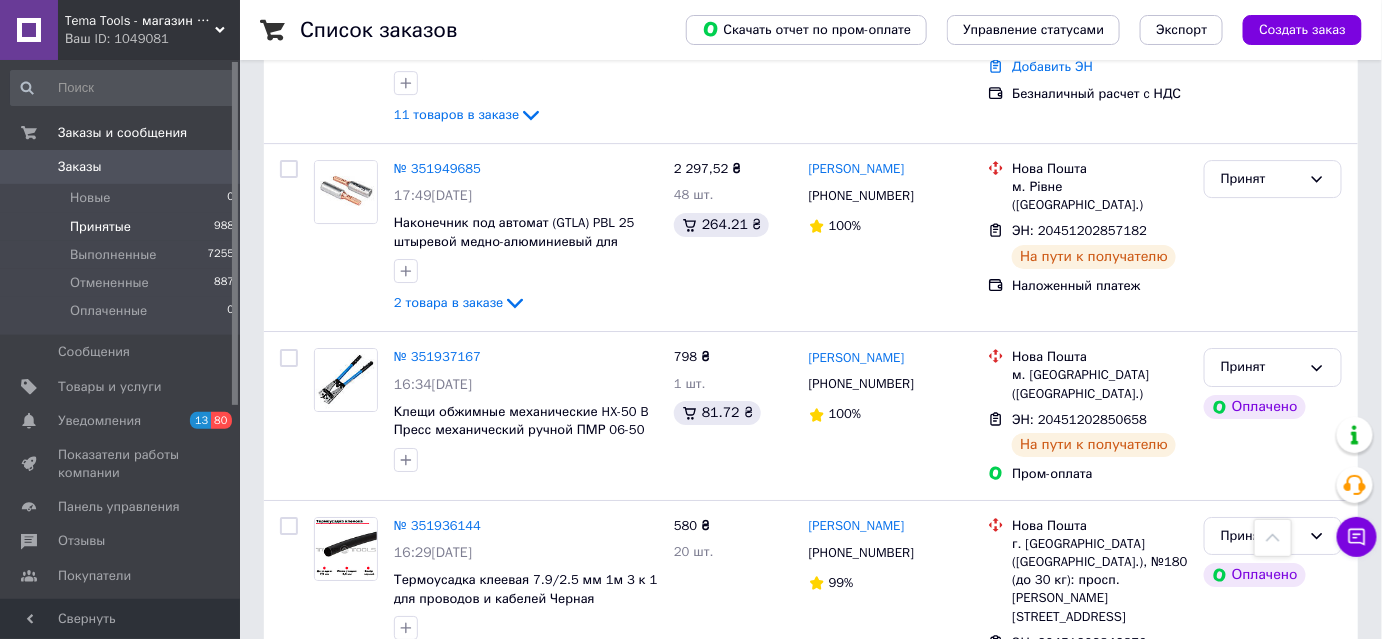 click on "Принятые" at bounding box center [100, 227] 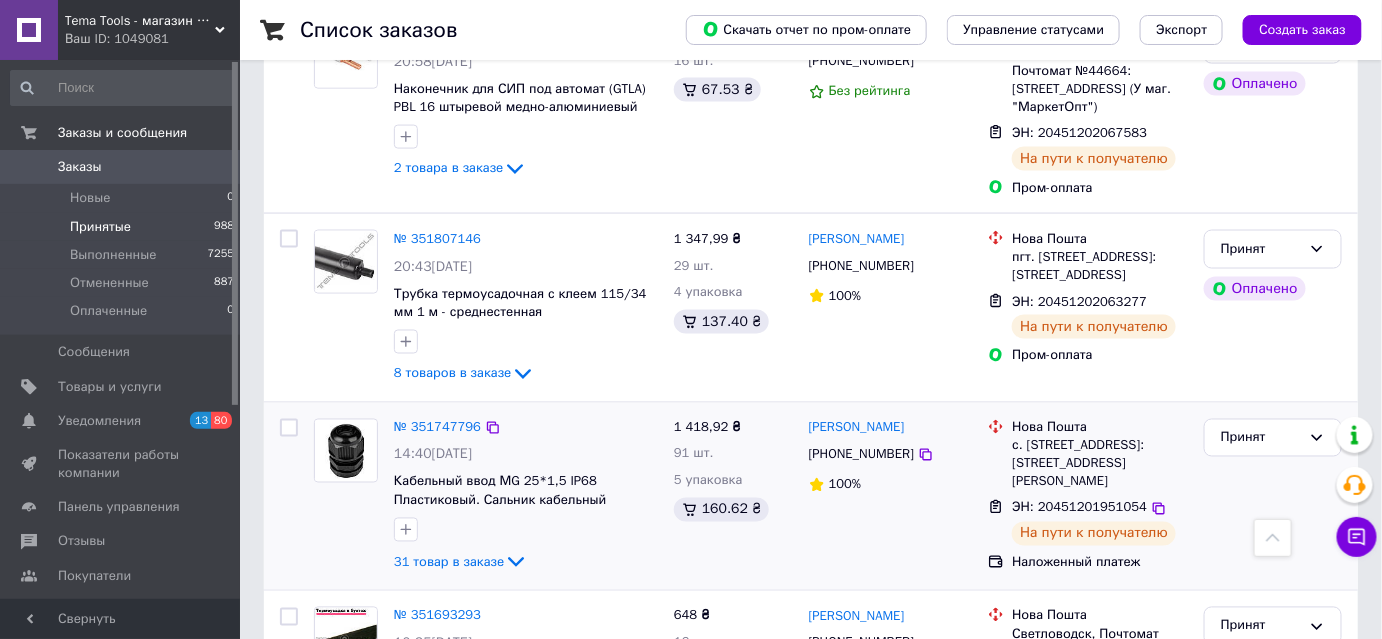 scroll, scrollTop: 3640, scrollLeft: 0, axis: vertical 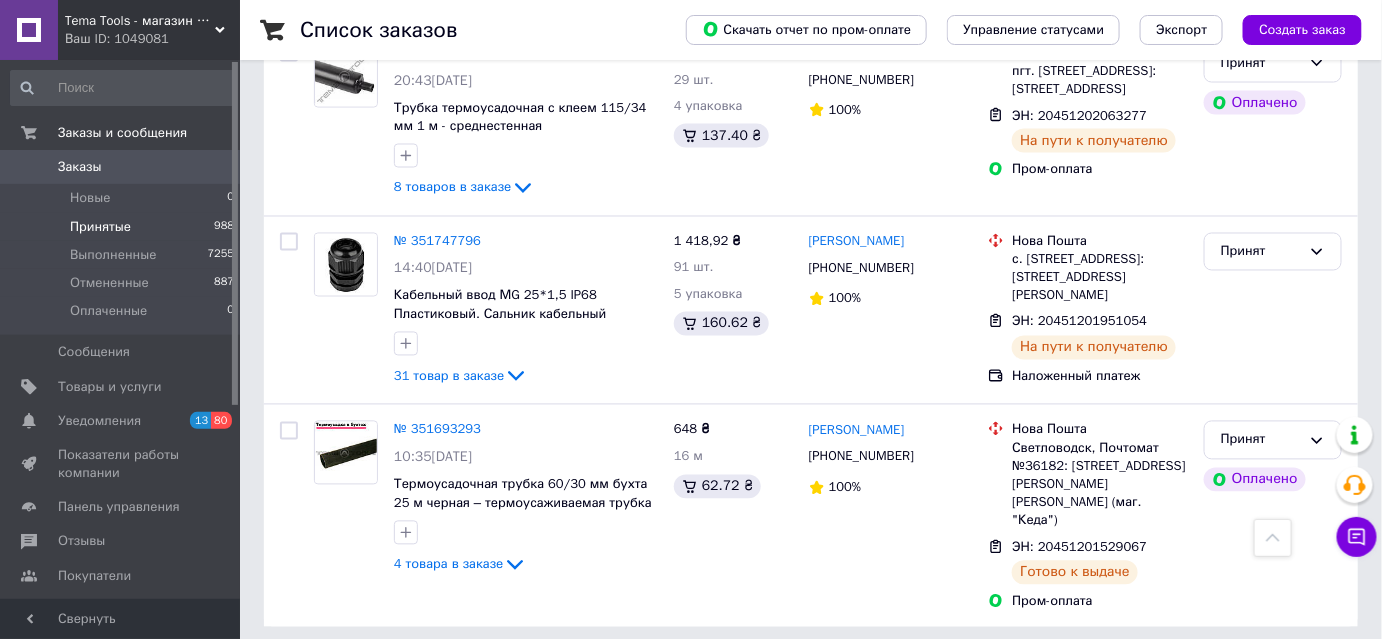 click on "2" at bounding box center [327, 672] 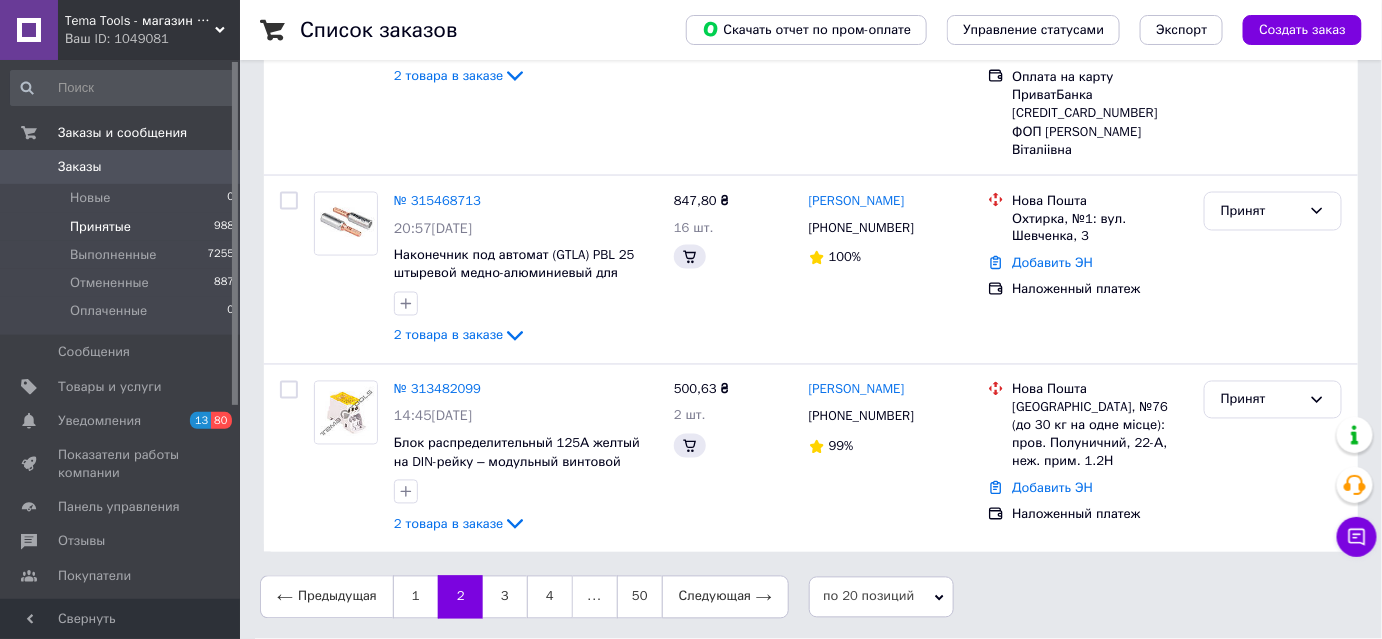 scroll, scrollTop: 0, scrollLeft: 0, axis: both 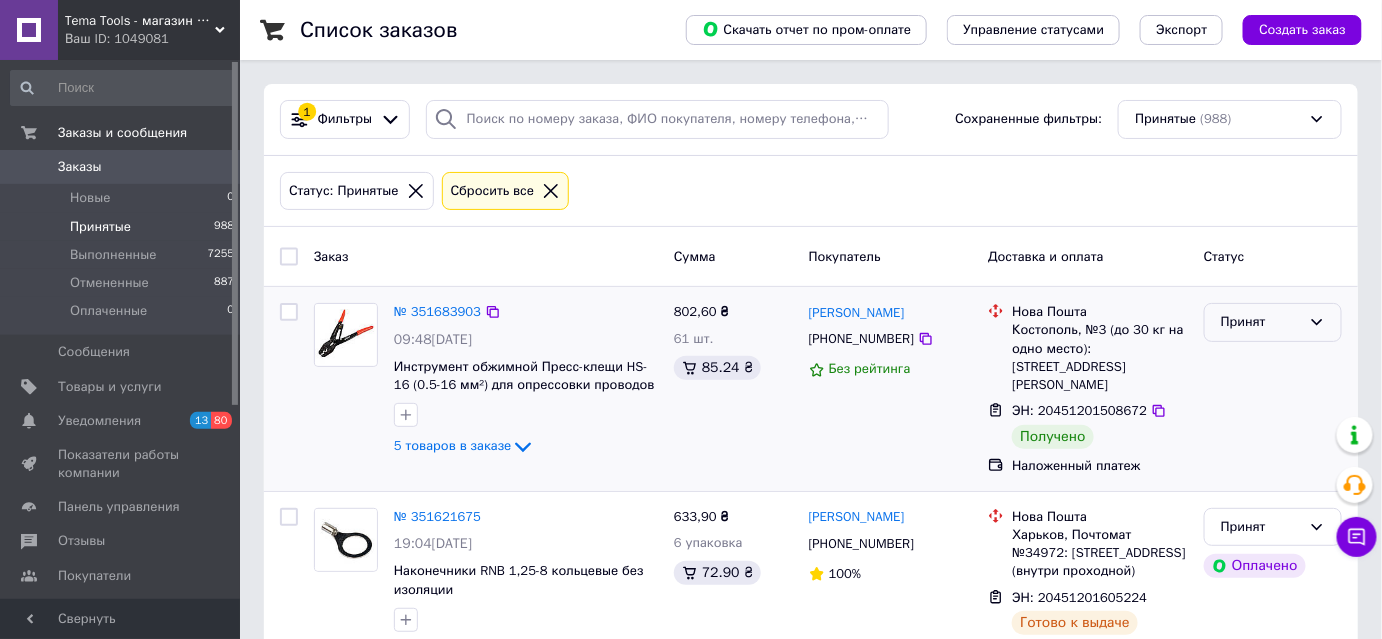 click on "Принят" at bounding box center [1261, 322] 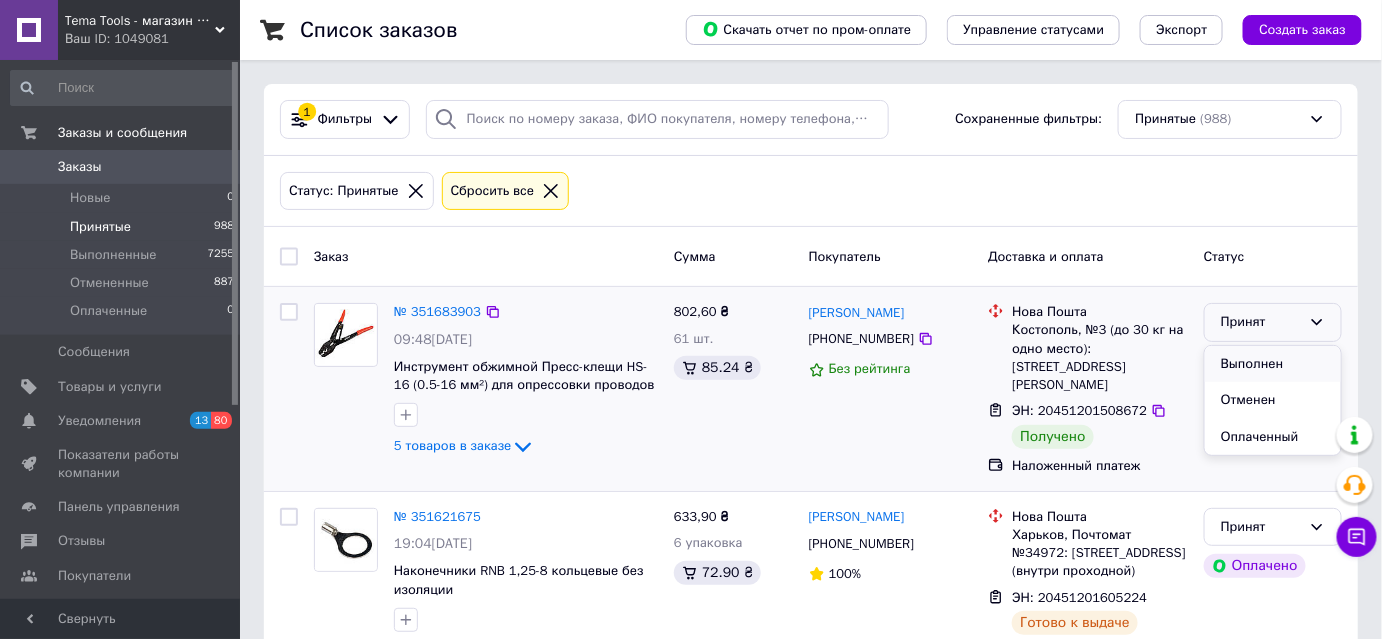 click on "Выполнен" at bounding box center (1273, 364) 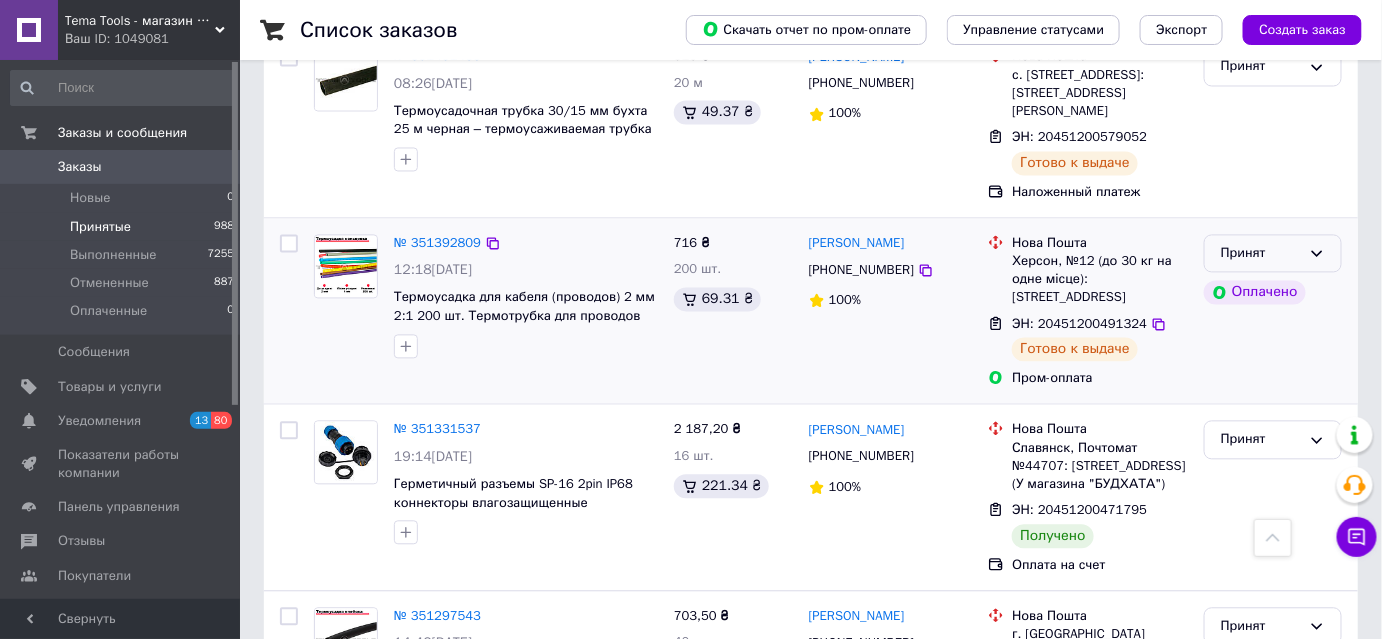 scroll, scrollTop: 1363, scrollLeft: 0, axis: vertical 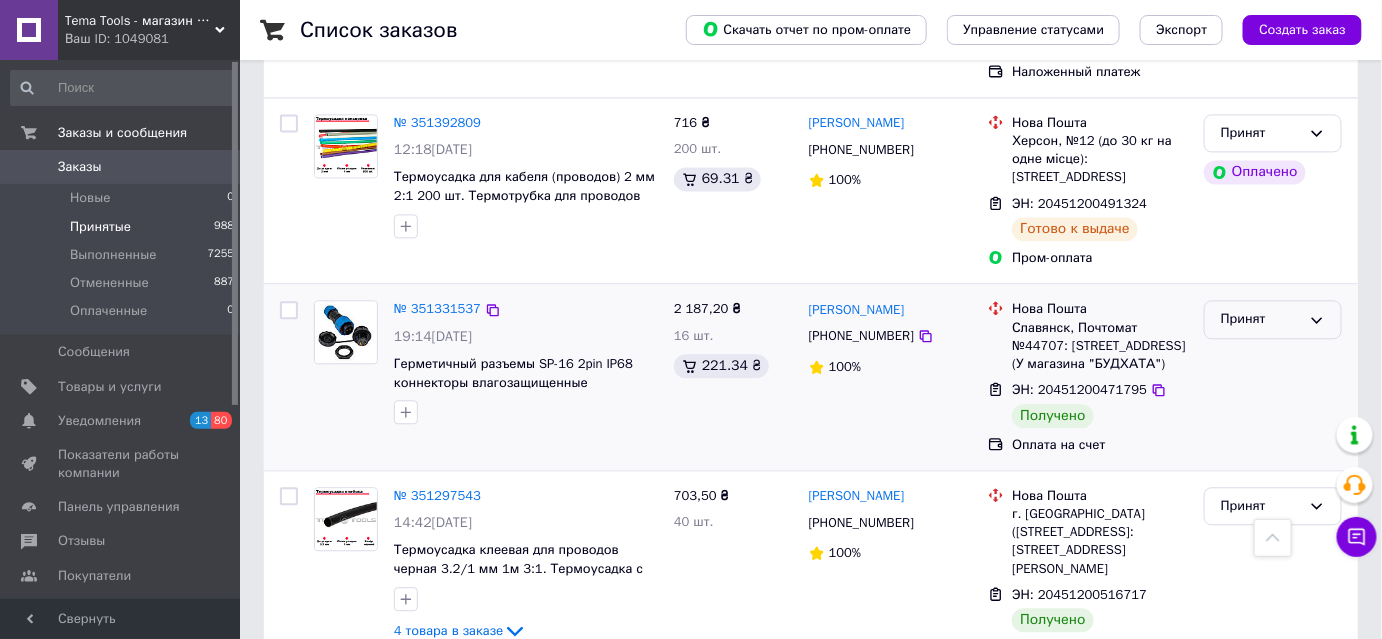 click on "Принят" at bounding box center (1261, 319) 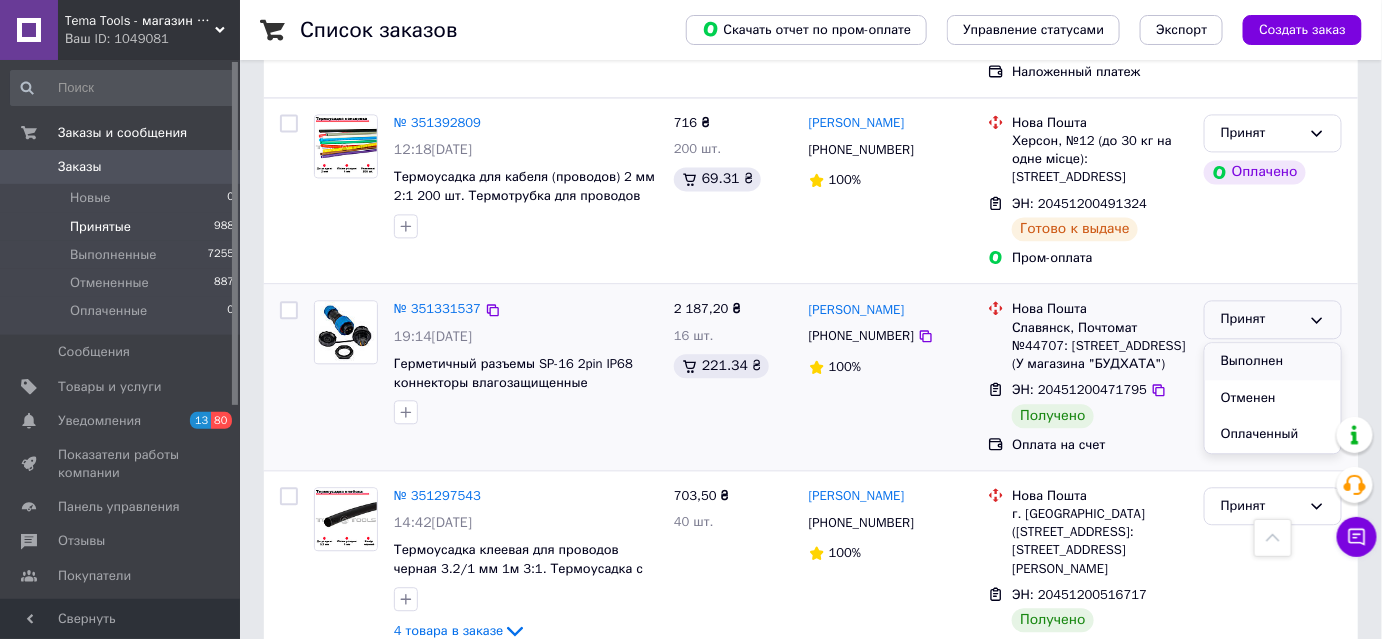 click on "Выполнен" at bounding box center [1273, 361] 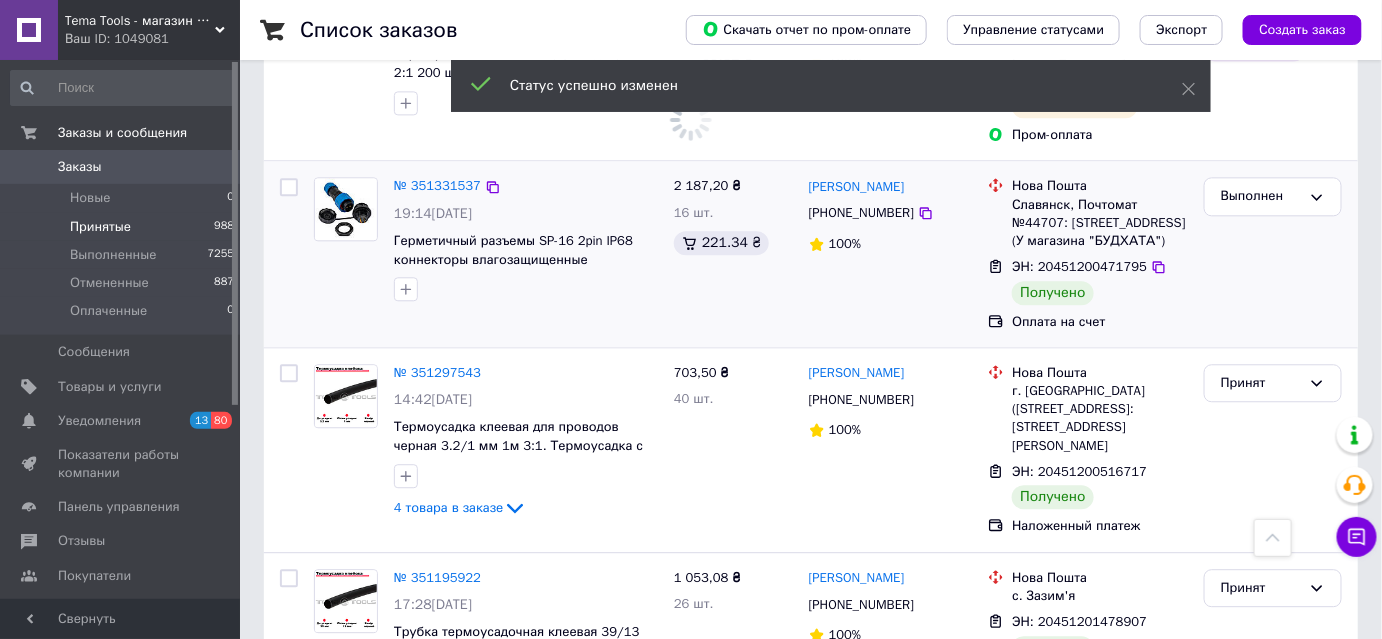 scroll, scrollTop: 1545, scrollLeft: 0, axis: vertical 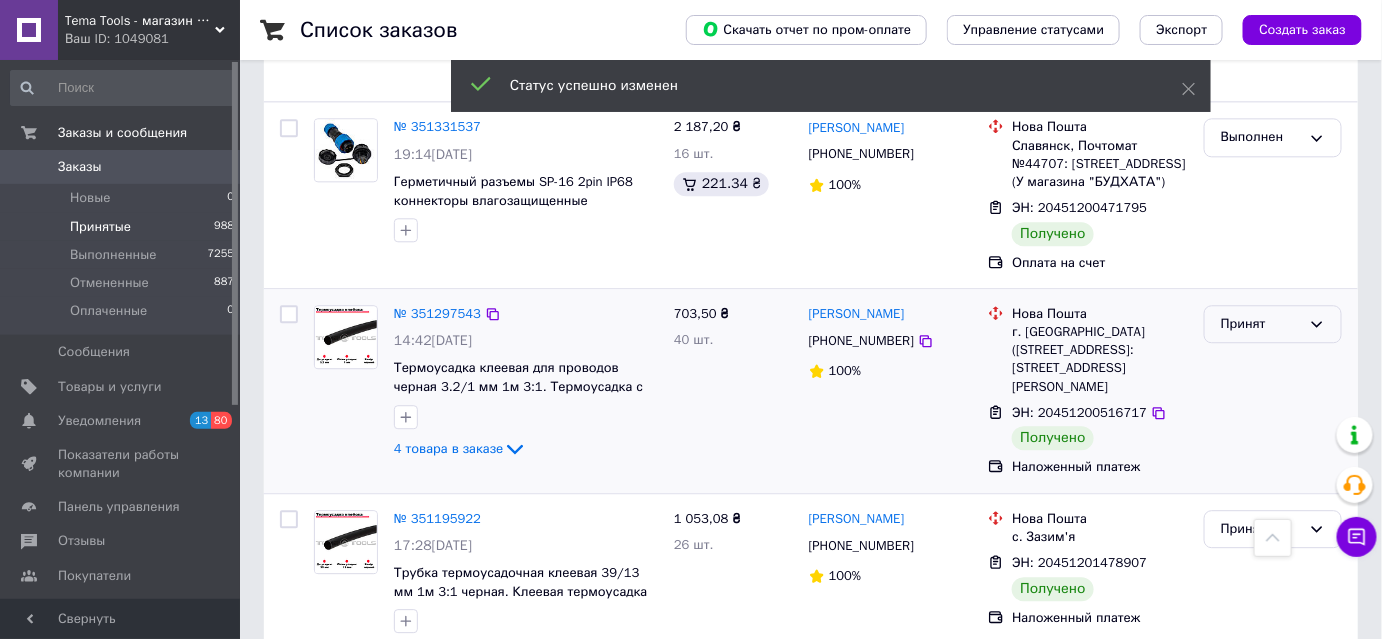 click on "Принят" at bounding box center [1261, 324] 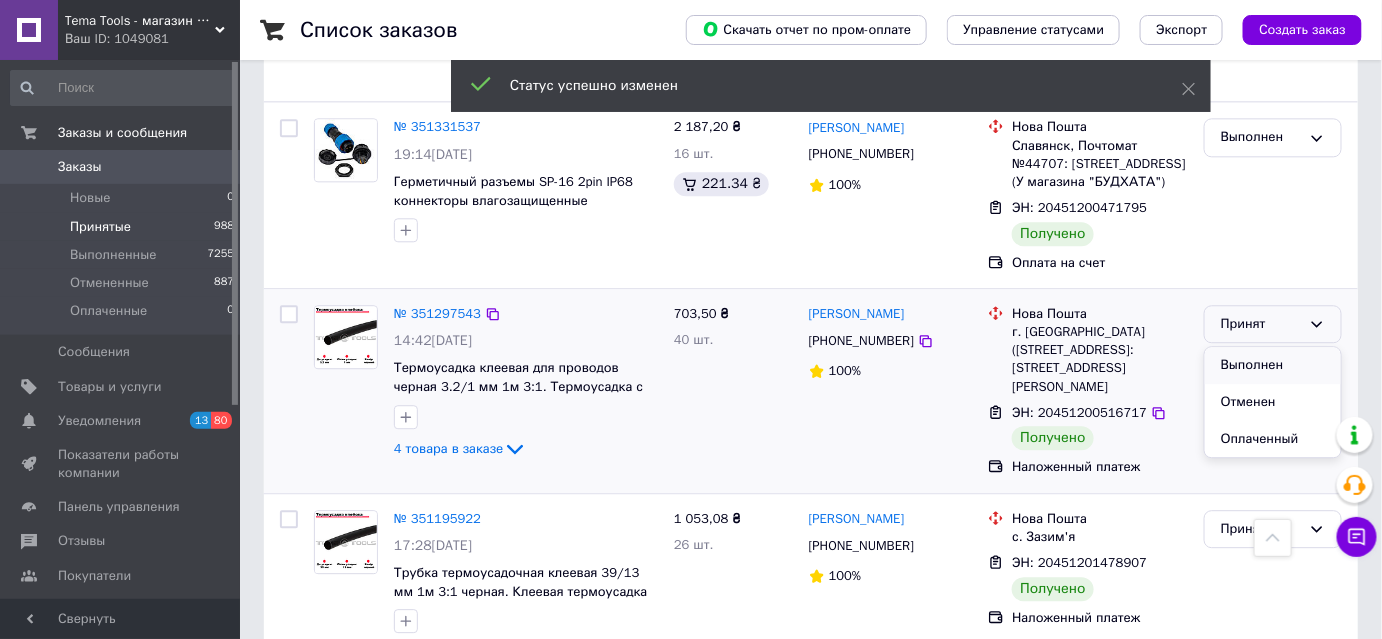 click on "Выполнен" at bounding box center (1273, 365) 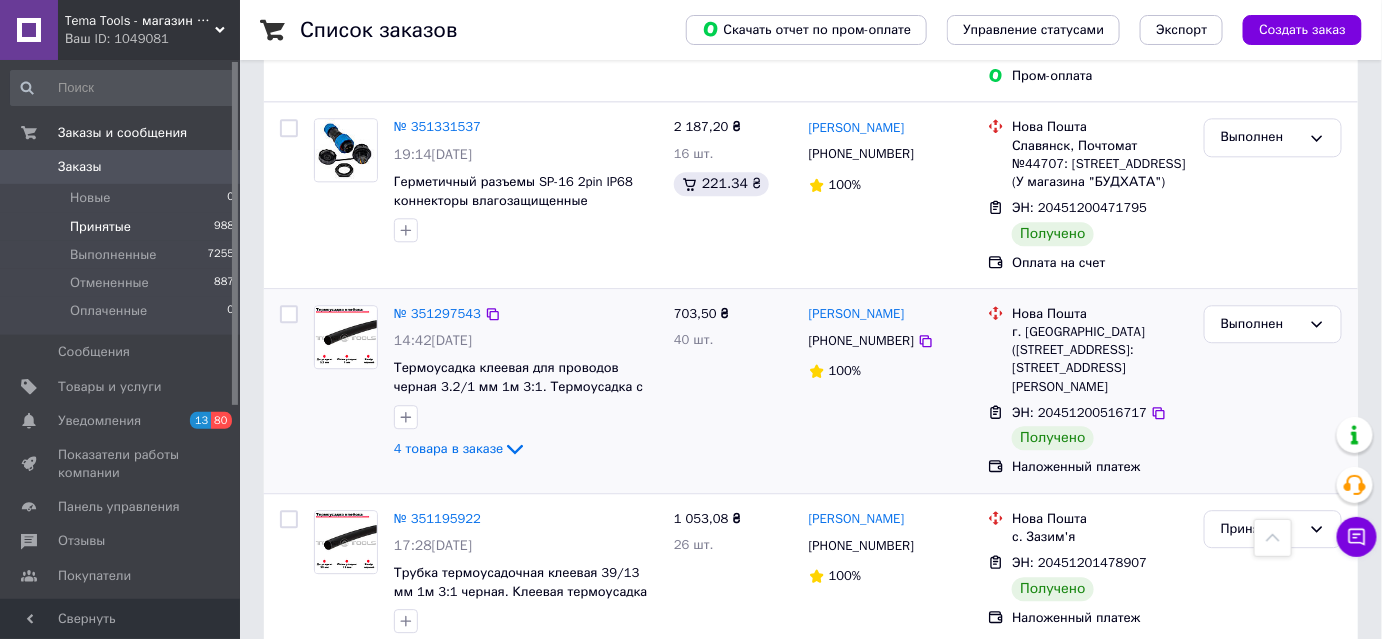 scroll, scrollTop: 1636, scrollLeft: 0, axis: vertical 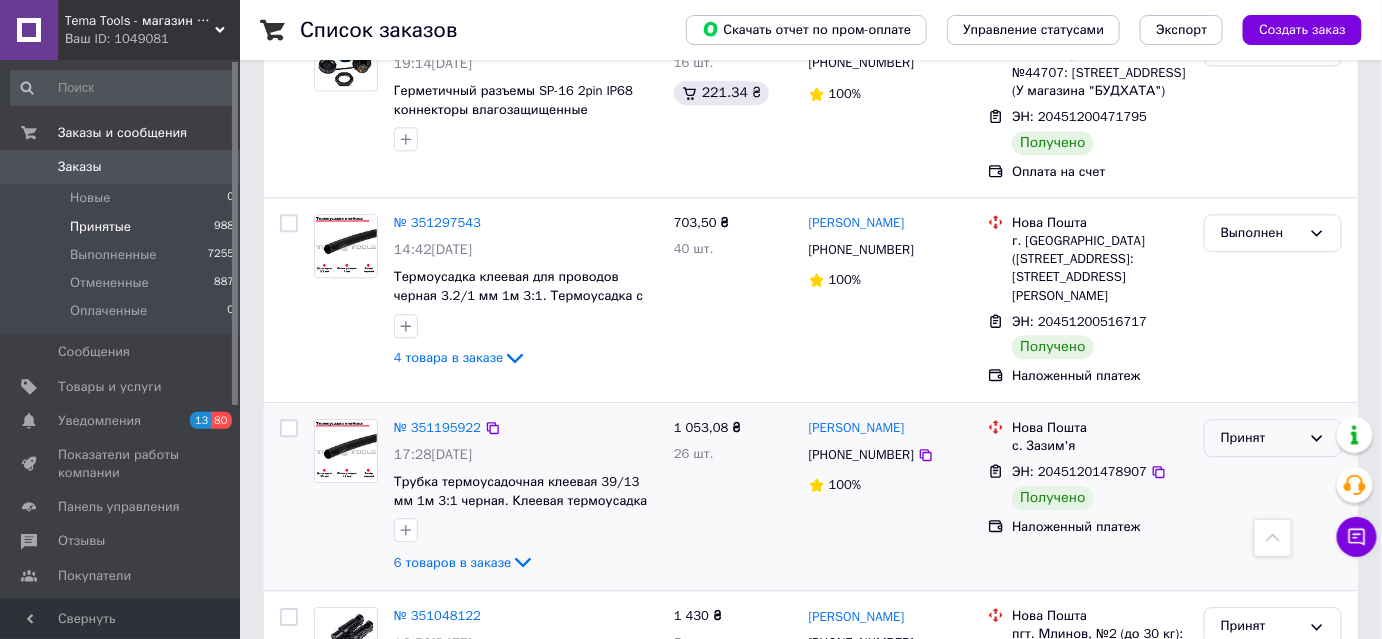 click on "Принят" at bounding box center [1261, 438] 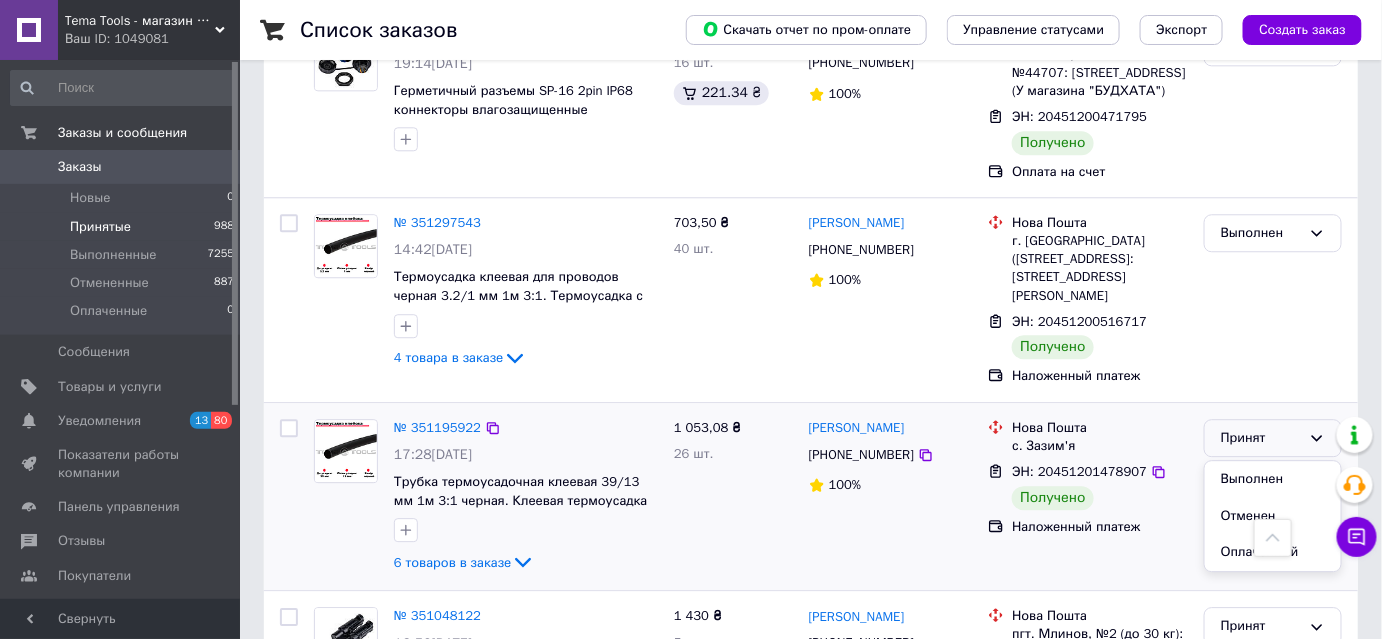 click on "Выполнен" at bounding box center (1273, 479) 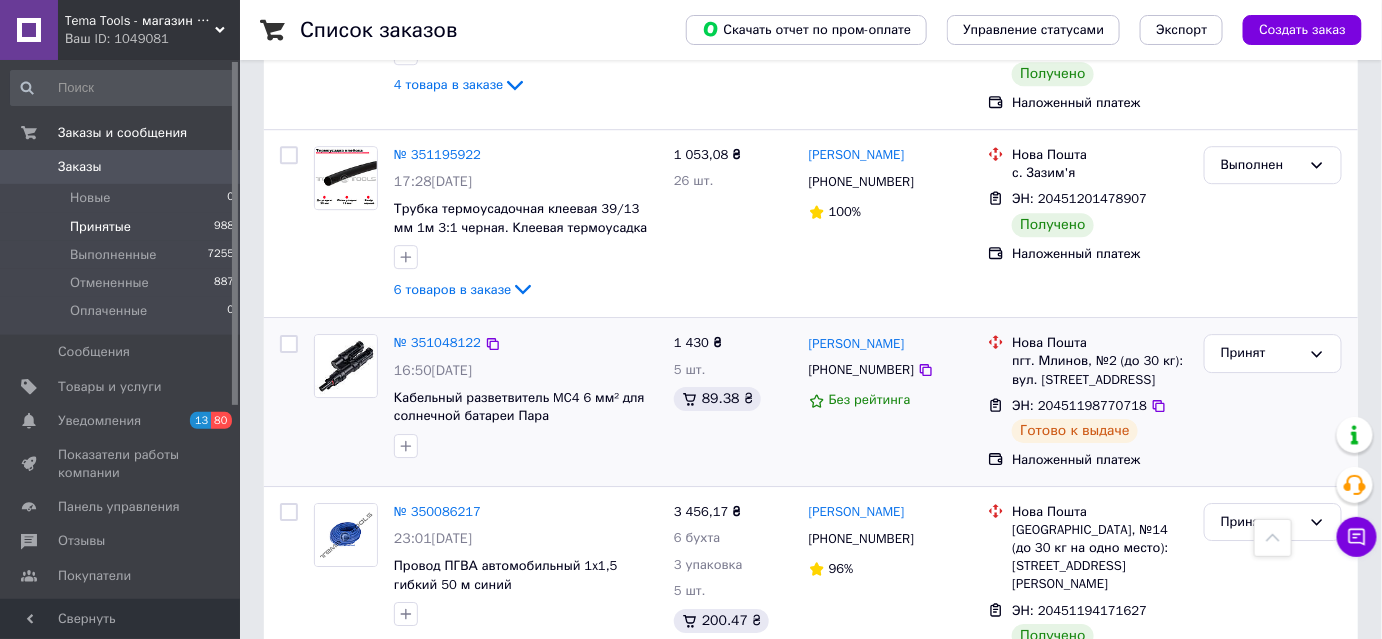 scroll, scrollTop: 2000, scrollLeft: 0, axis: vertical 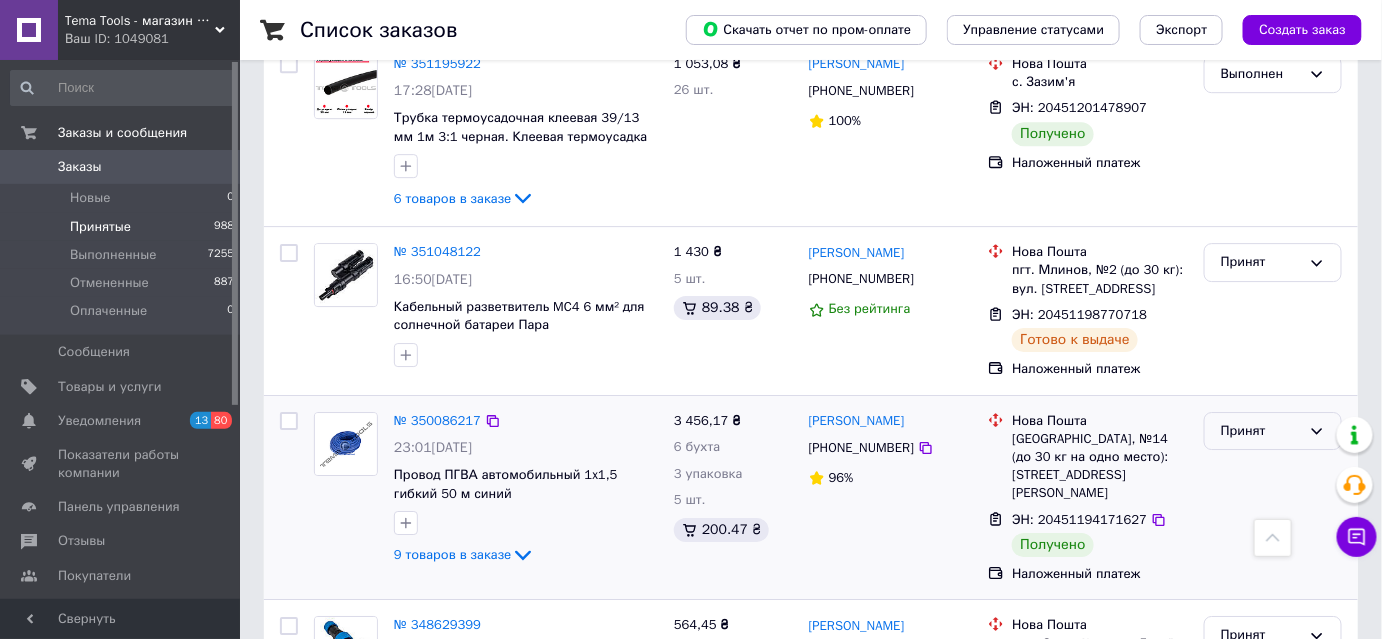 click on "Принят" at bounding box center (1261, 431) 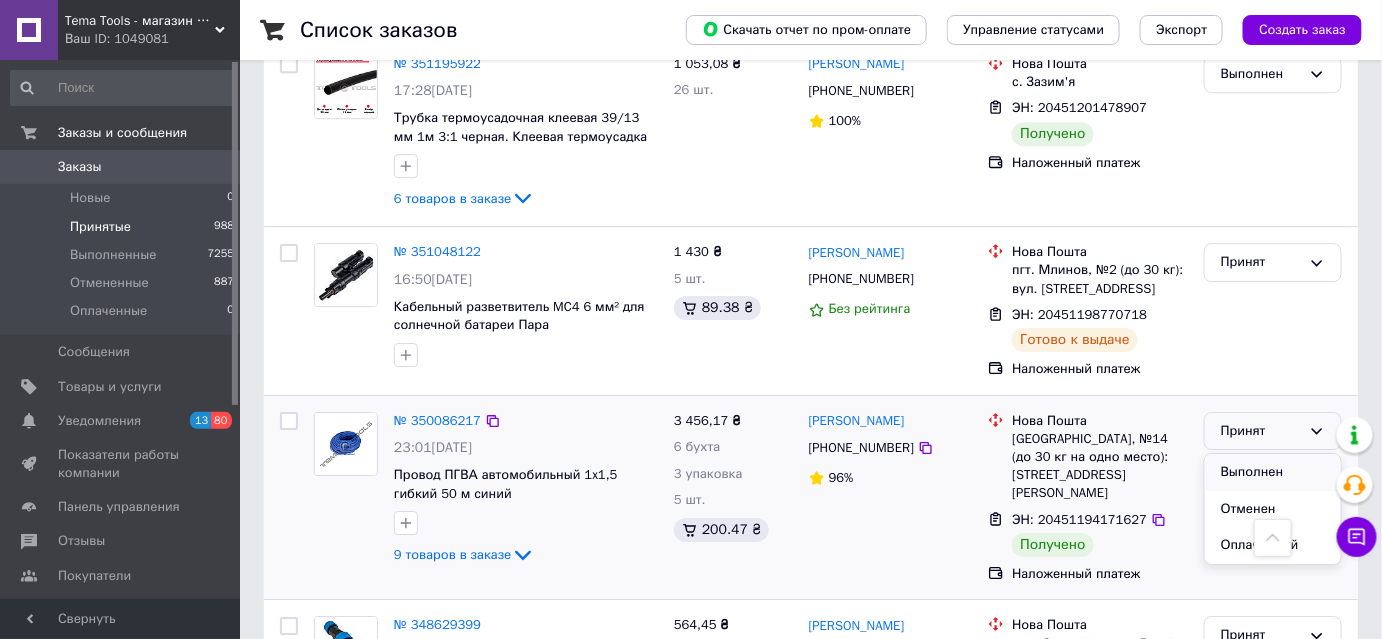 click on "Выполнен" at bounding box center [1273, 472] 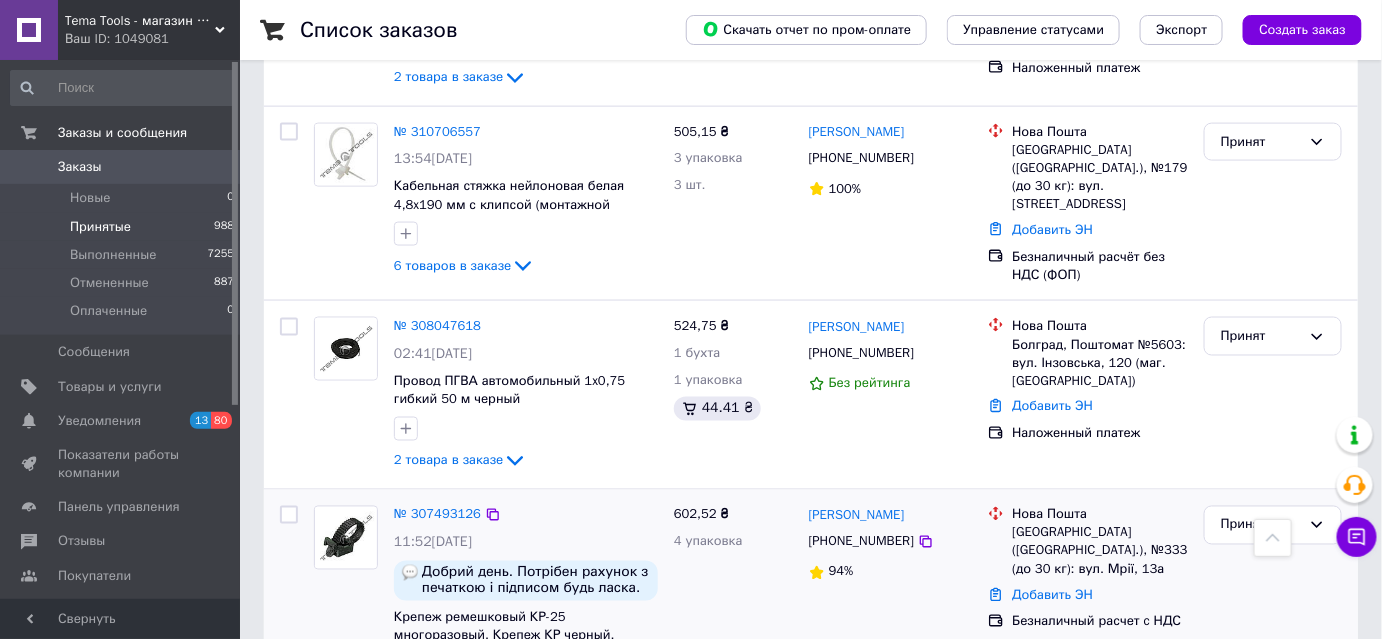 scroll, scrollTop: 3472, scrollLeft: 0, axis: vertical 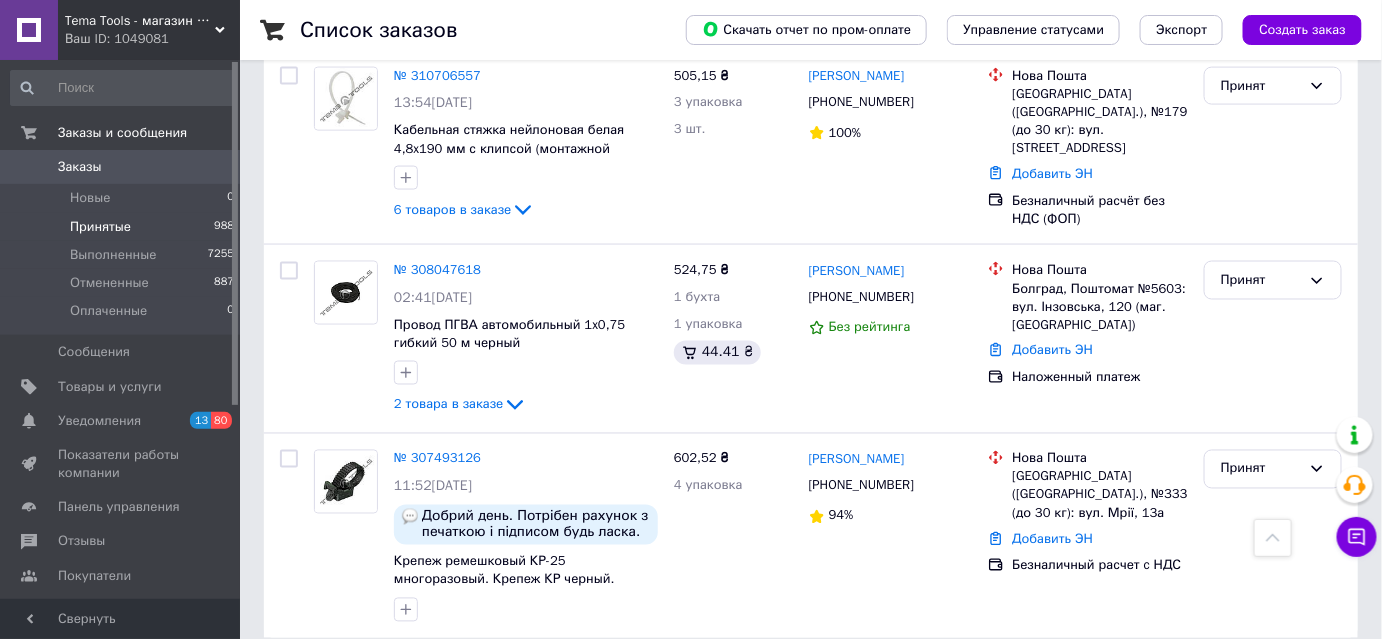 click on "1" at bounding box center (415, 683) 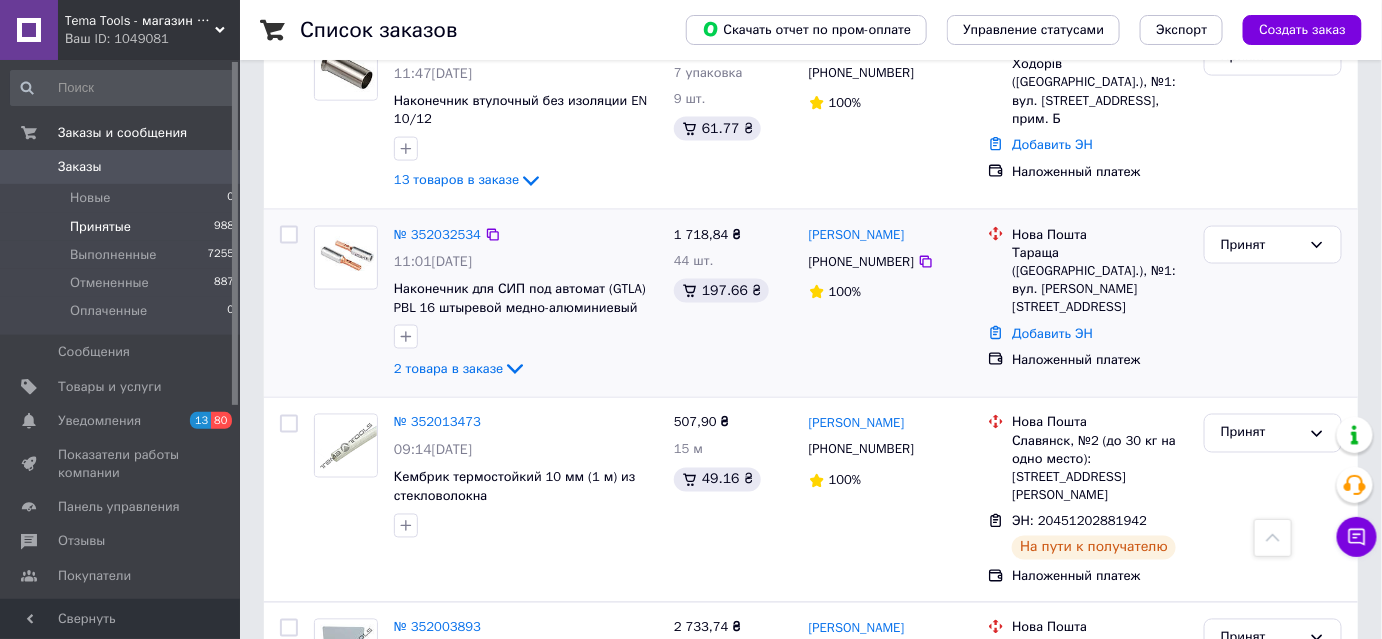 scroll, scrollTop: 909, scrollLeft: 0, axis: vertical 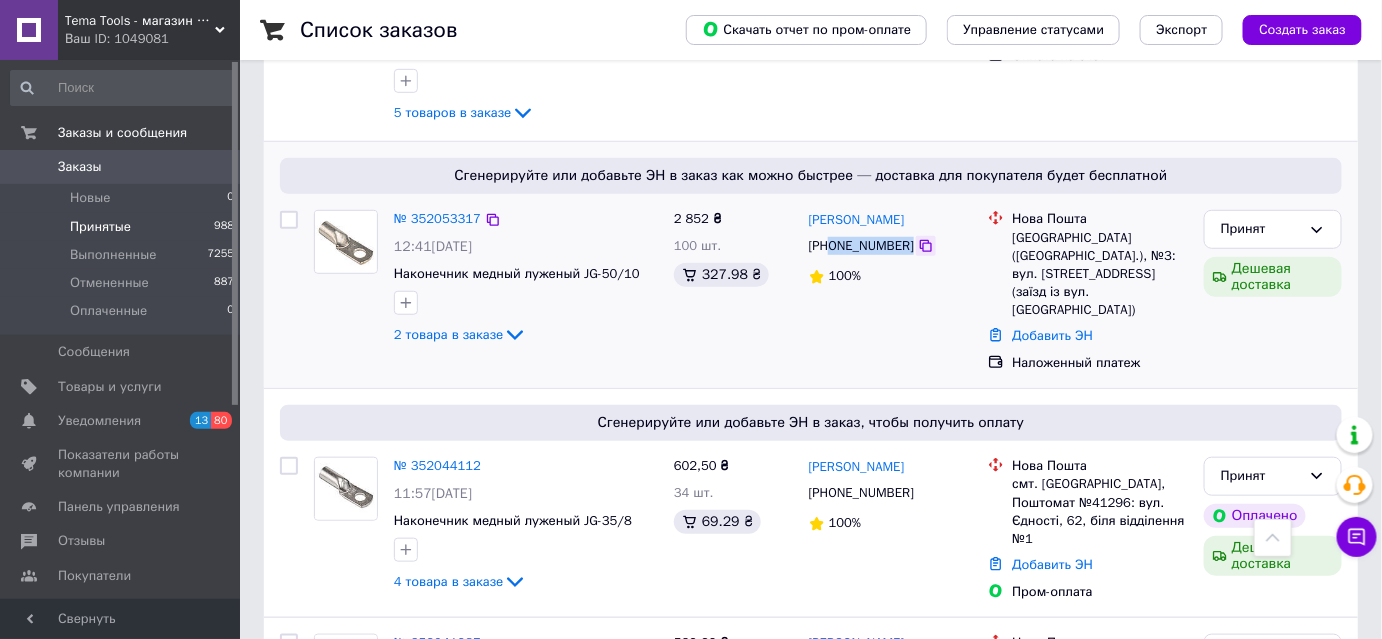 drag, startPoint x: 832, startPoint y: 247, endPoint x: 904, endPoint y: 252, distance: 72.1734 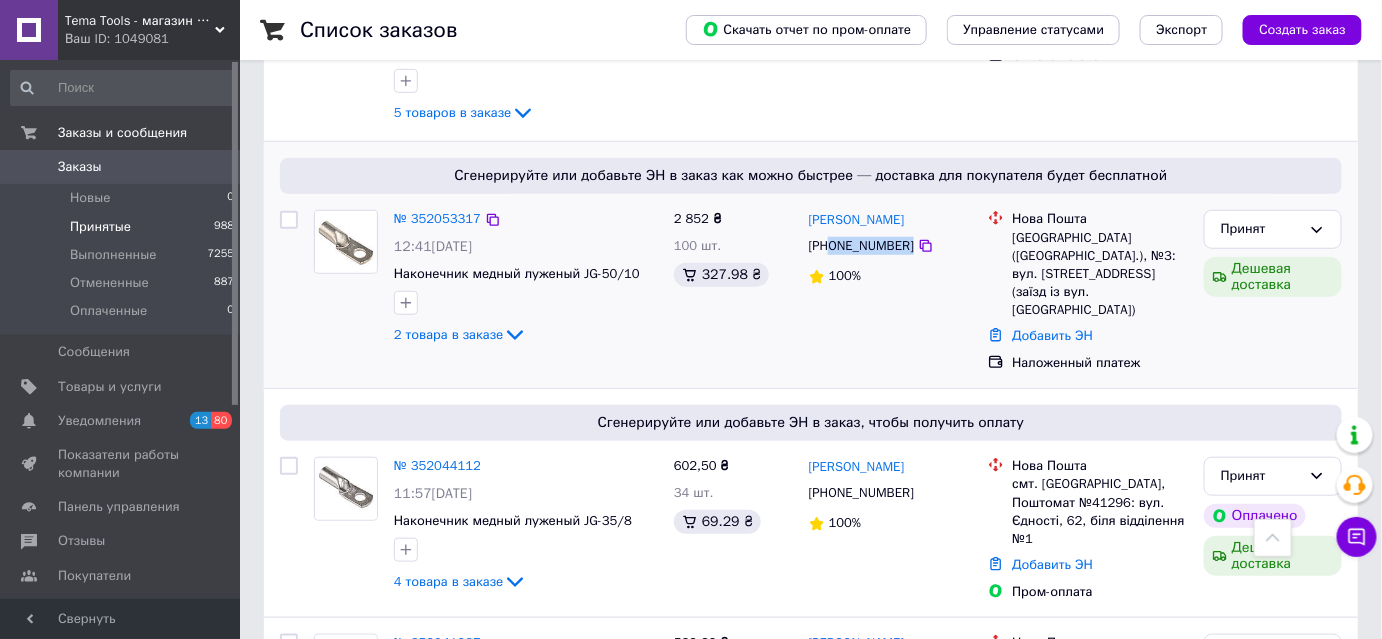 copy on "0663462622" 